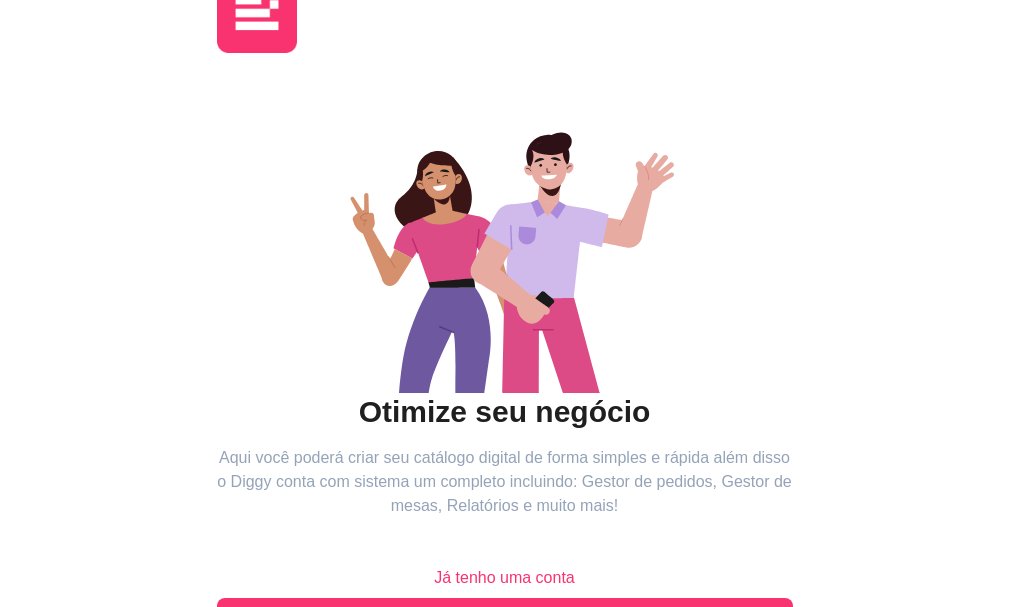 scroll, scrollTop: 259, scrollLeft: 0, axis: vertical 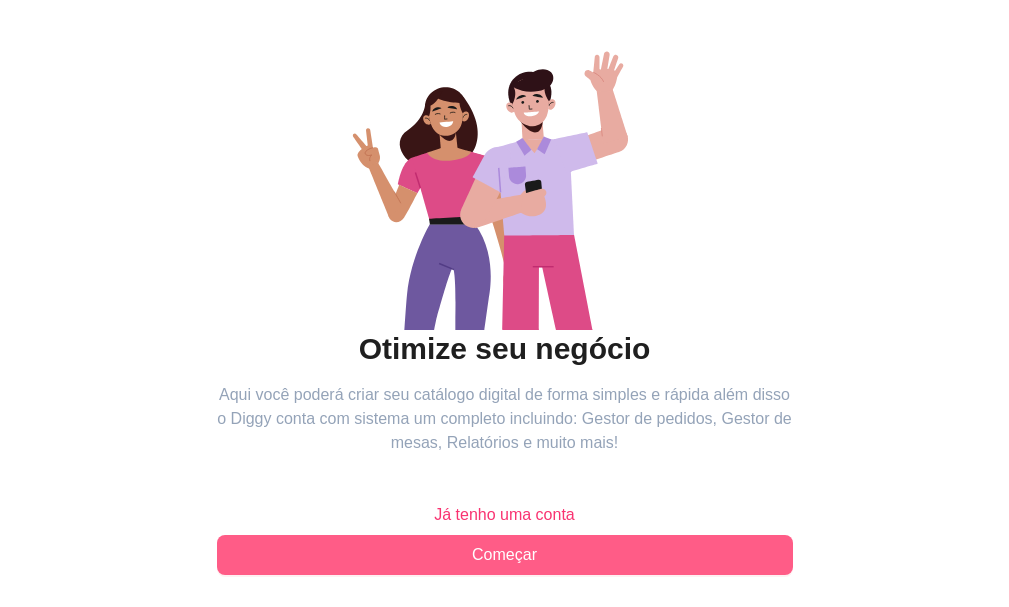 click on "Começar" at bounding box center (505, 555) 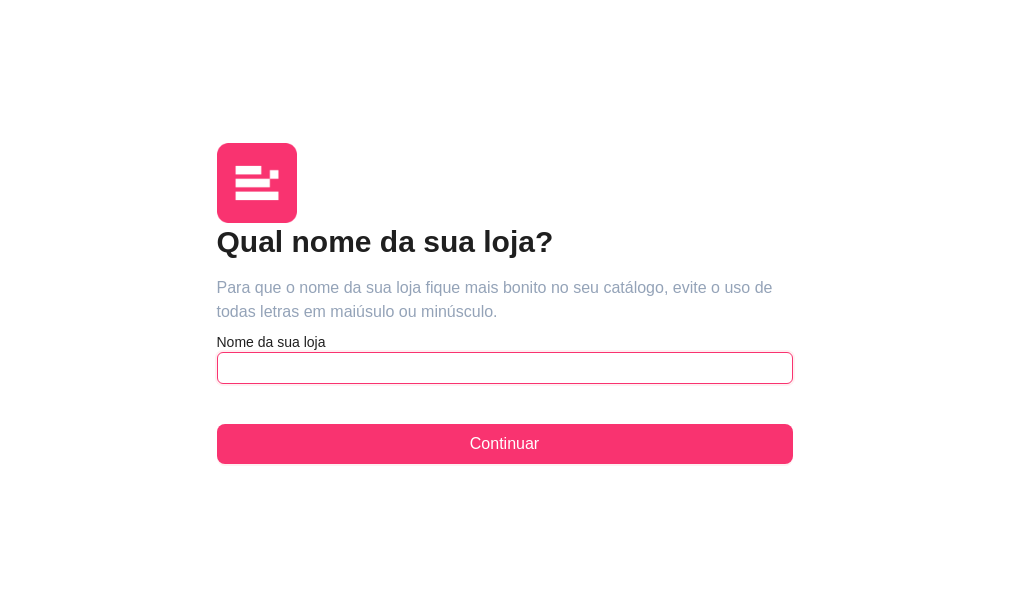 click at bounding box center [505, 368] 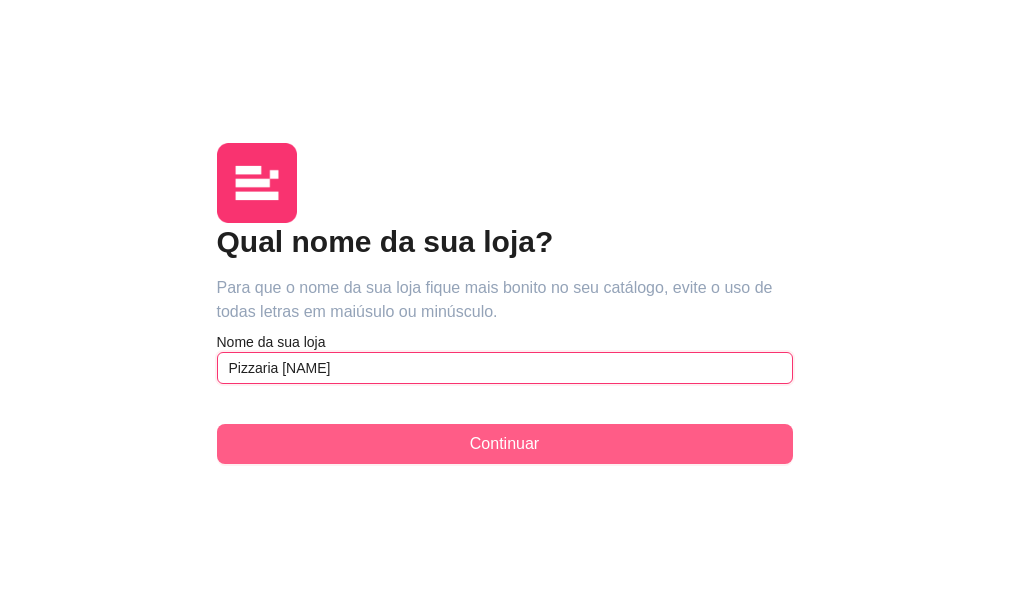type on "Pizzaria [NAME]" 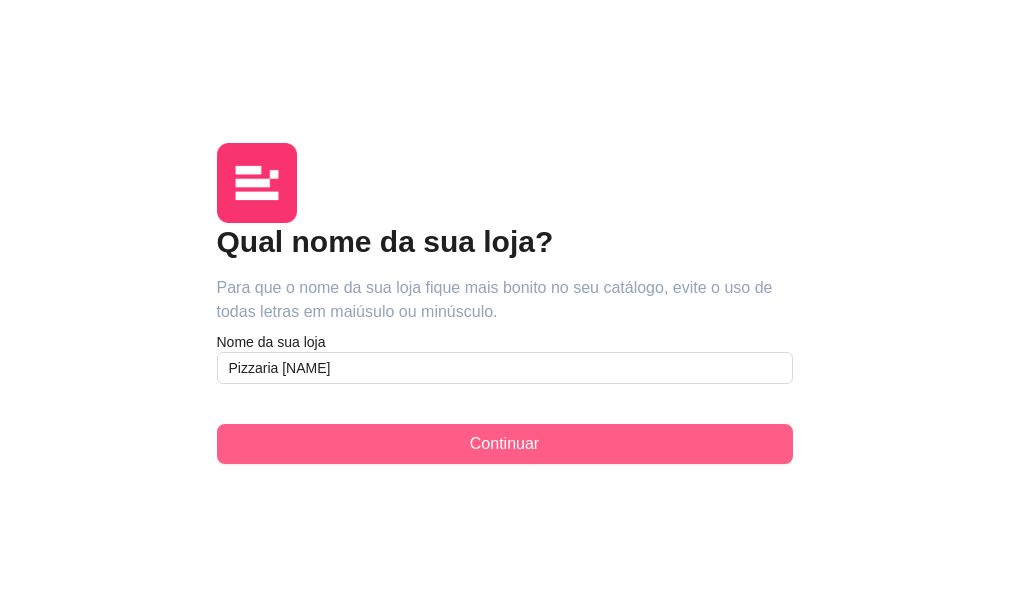 click on "Continuar" at bounding box center (505, 444) 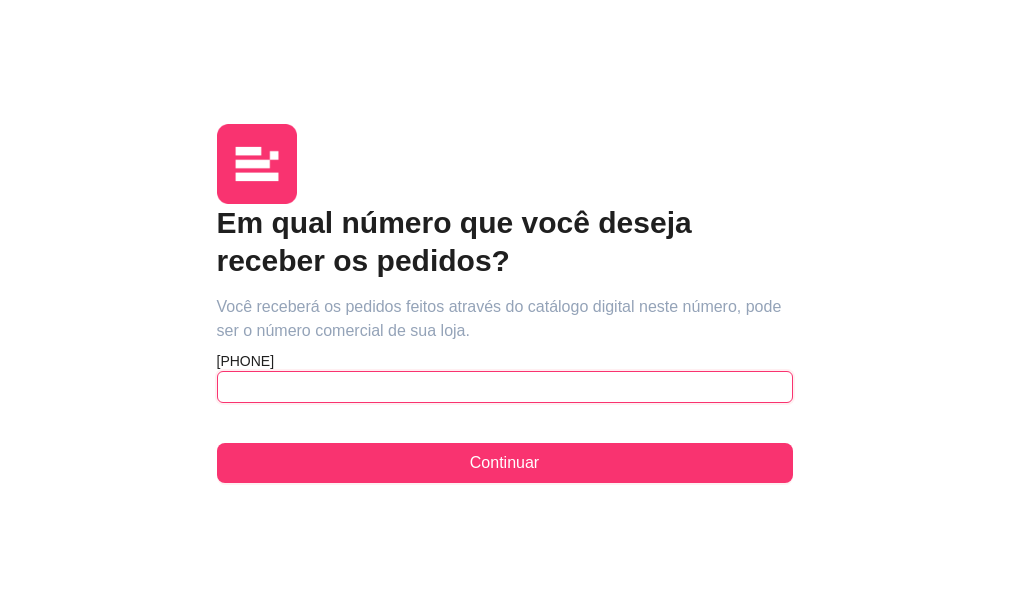 click at bounding box center [505, 387] 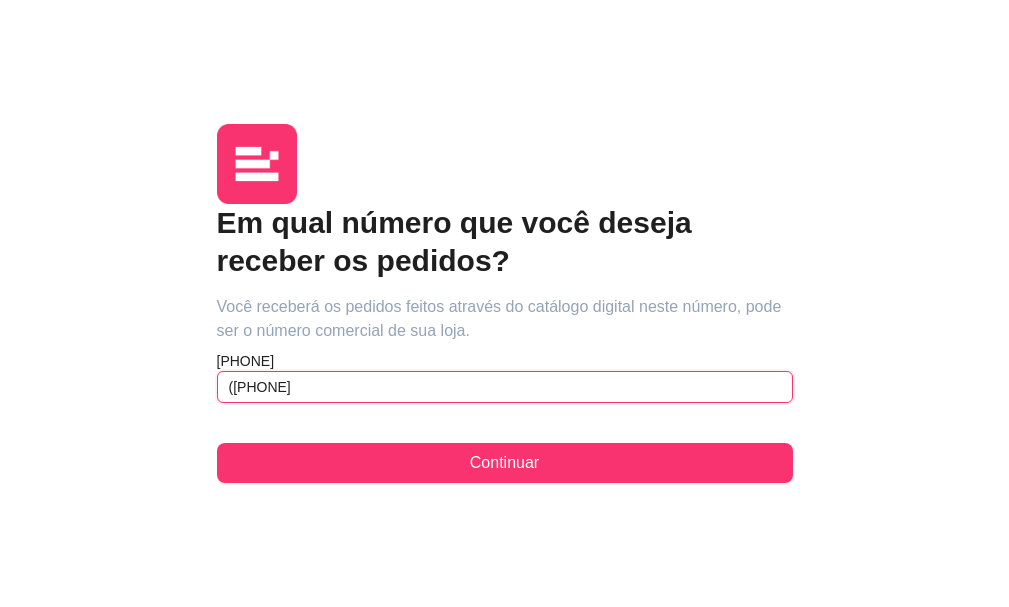 scroll, scrollTop: 230, scrollLeft: 0, axis: vertical 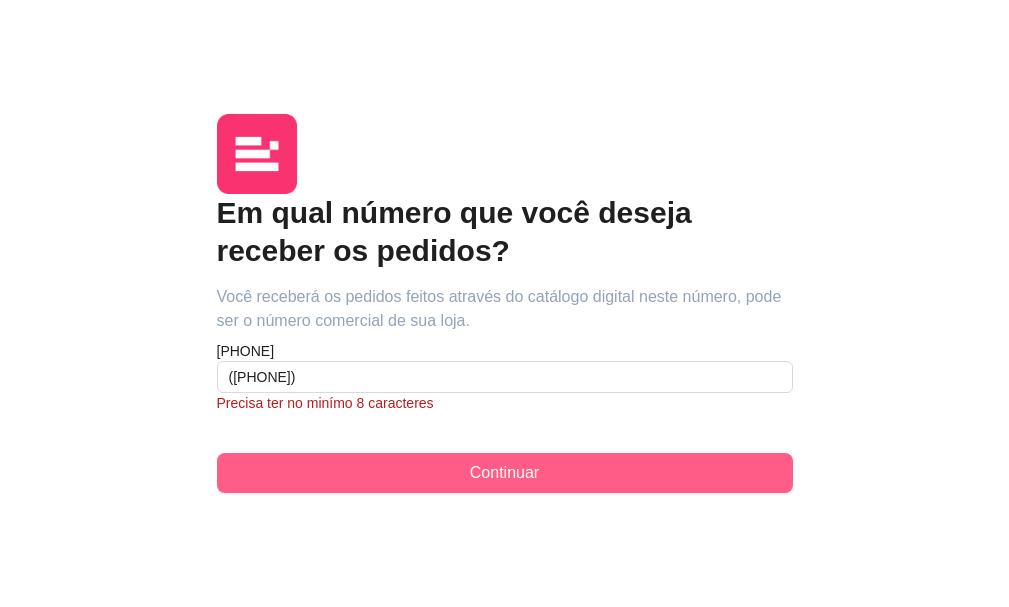 click on "Continuar" at bounding box center (504, 473) 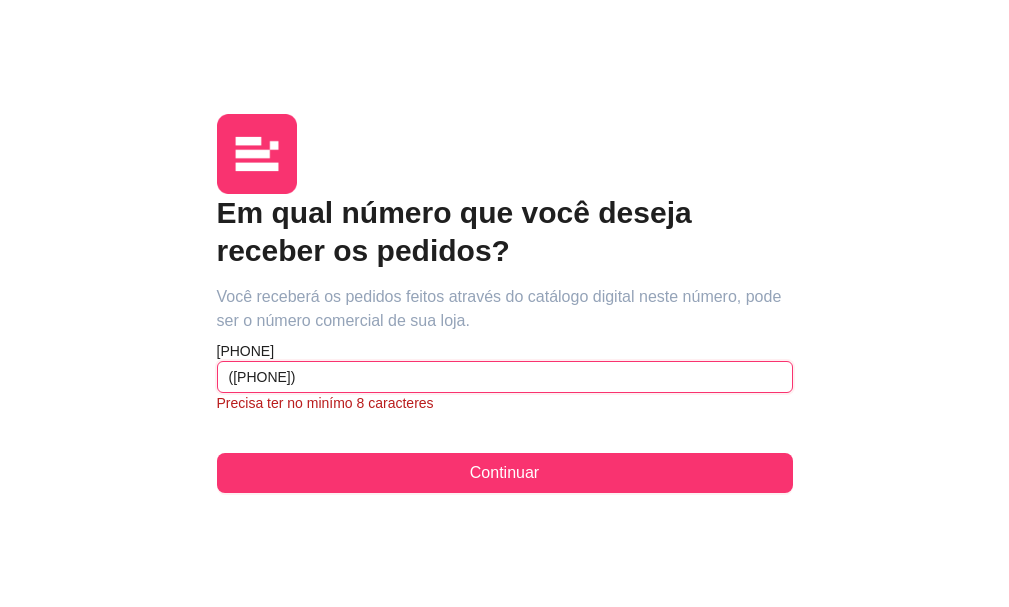 drag, startPoint x: 88, startPoint y: 277, endPoint x: 210, endPoint y: 281, distance: 122.06556 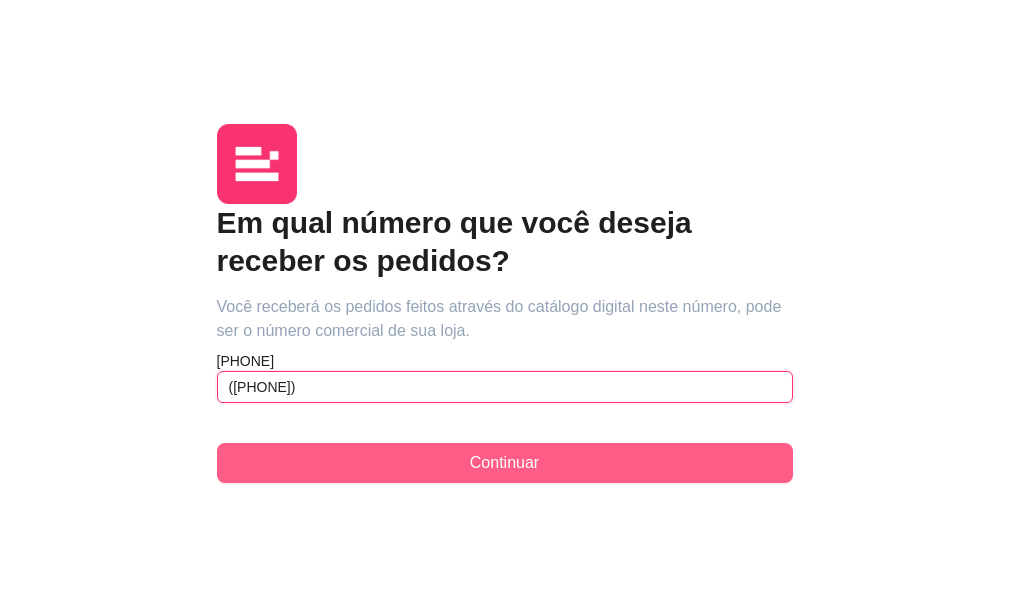 type on "([PHONE])" 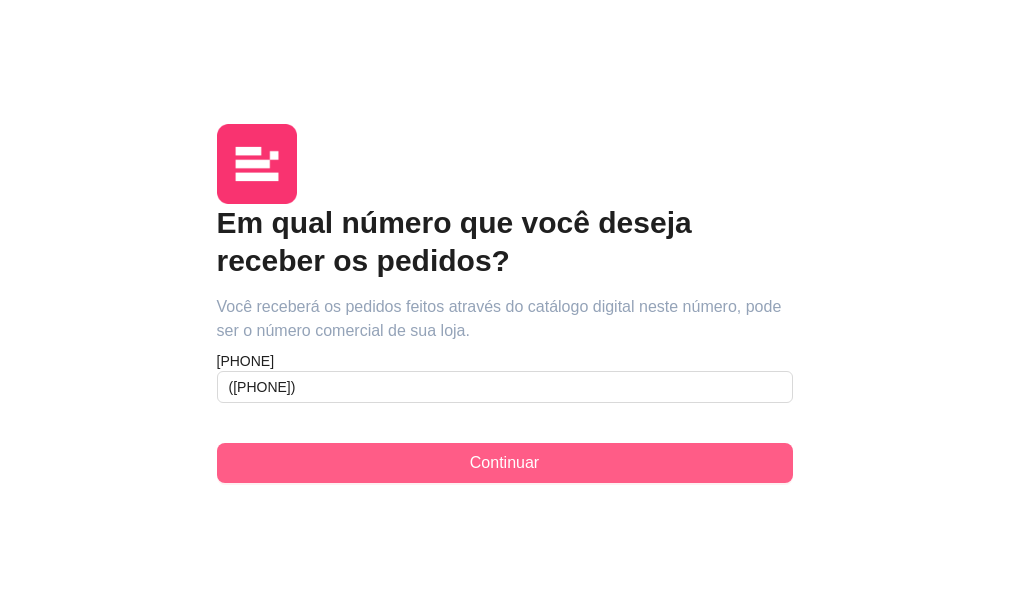click on "Continuar" at bounding box center (504, 463) 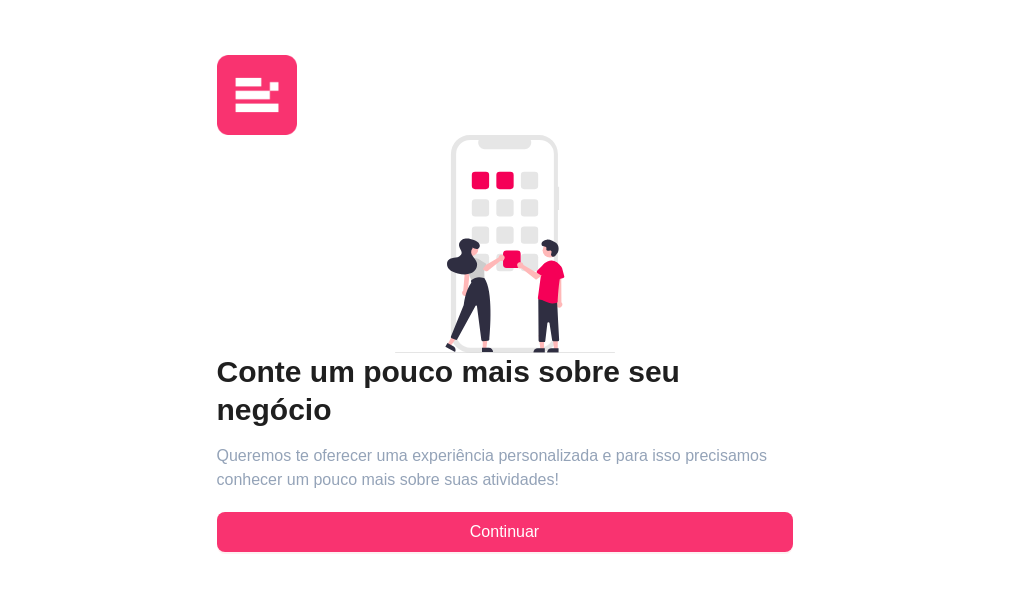 scroll, scrollTop: 259, scrollLeft: 0, axis: vertical 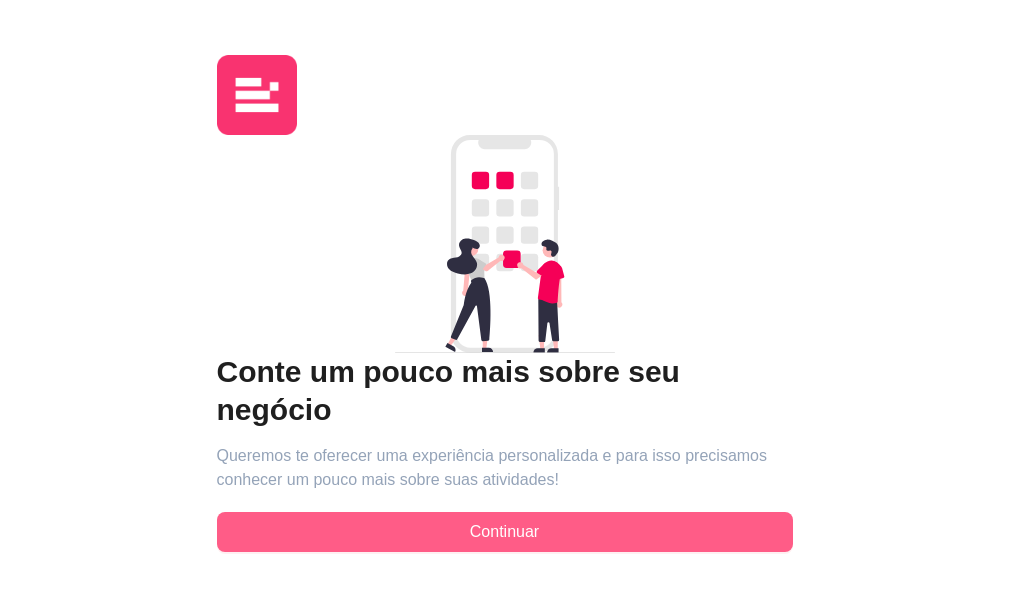 click on "Continuar" at bounding box center [505, 532] 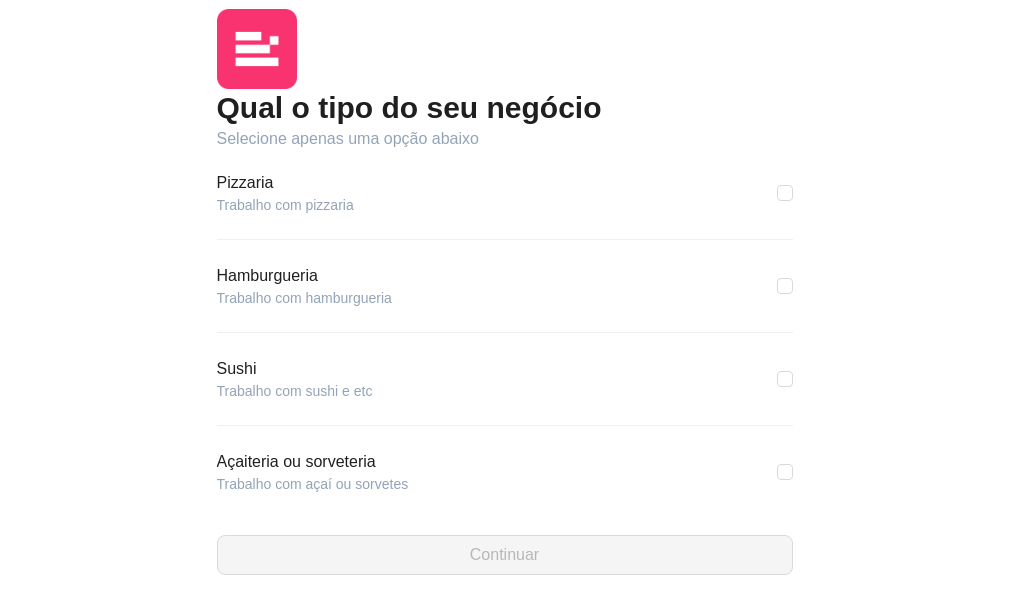 scroll, scrollTop: 0, scrollLeft: 0, axis: both 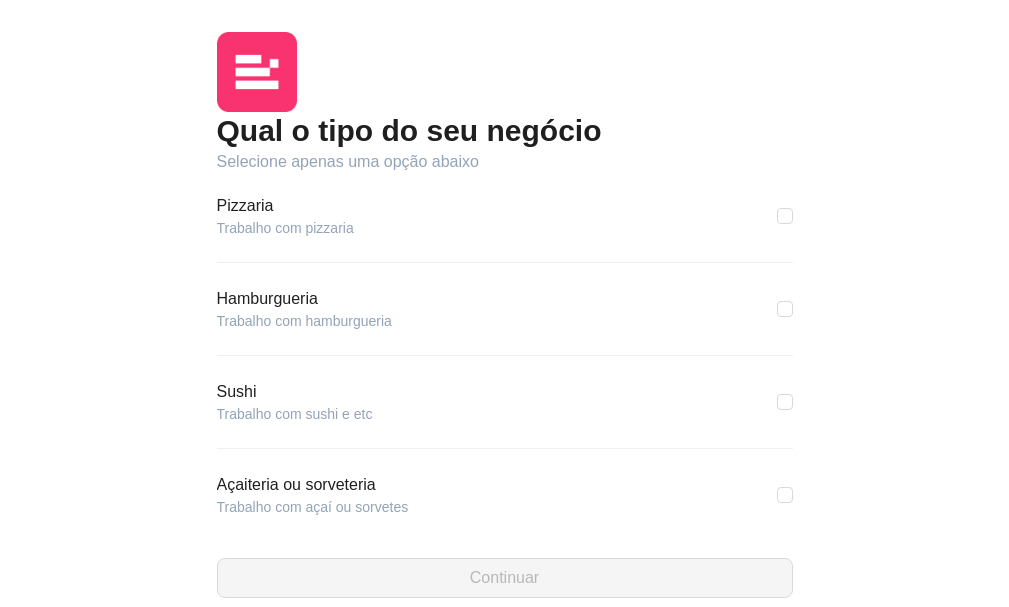 click on "Trabalho com pizzaria" at bounding box center (285, 228) 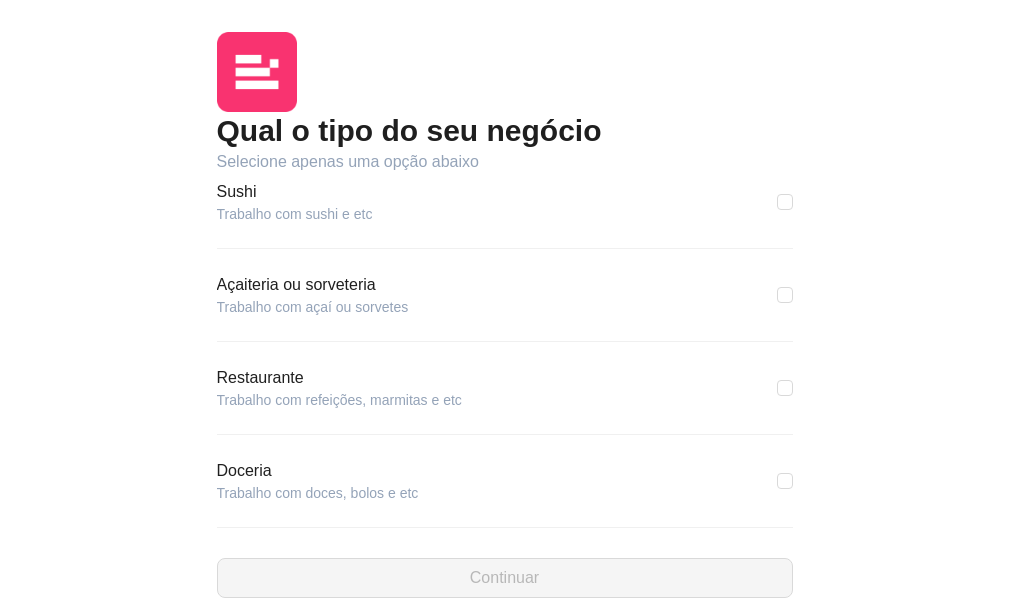 scroll, scrollTop: 200, scrollLeft: 0, axis: vertical 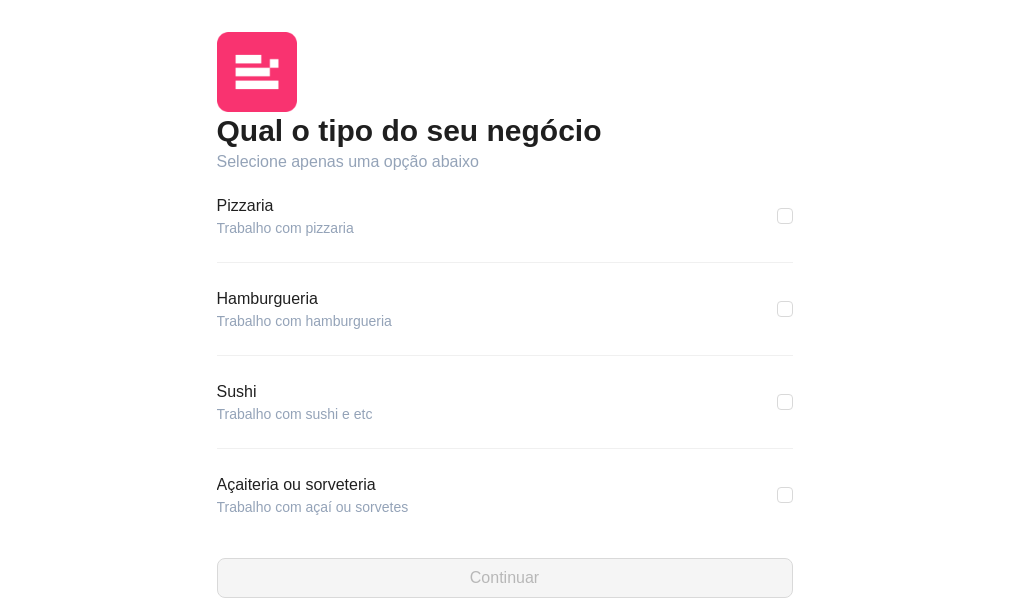 click on "Pizzaria" at bounding box center [285, 206] 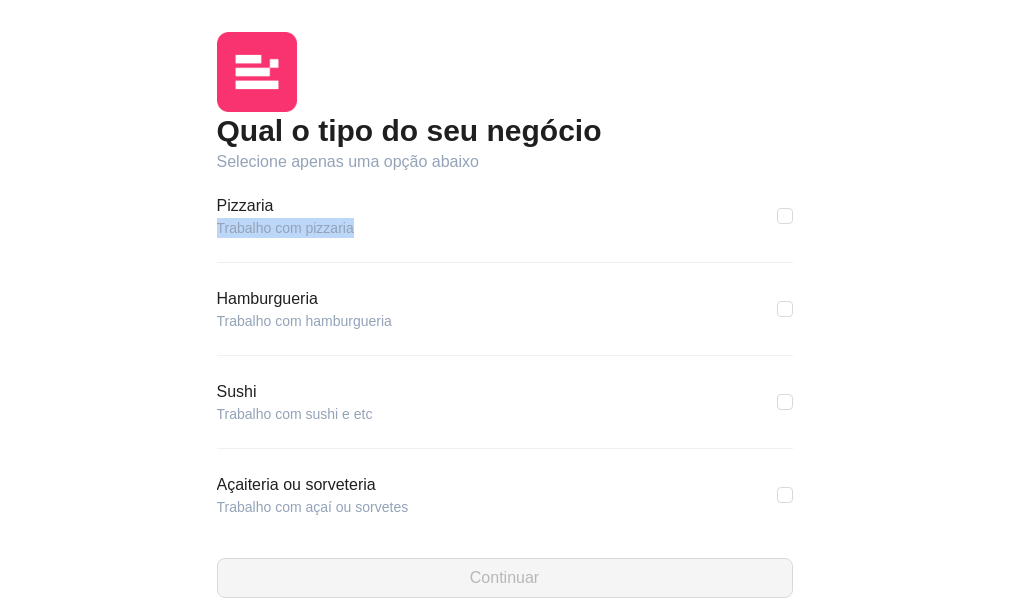 click on "Pizzaria Trabalho com pizzaria" at bounding box center [505, 216] 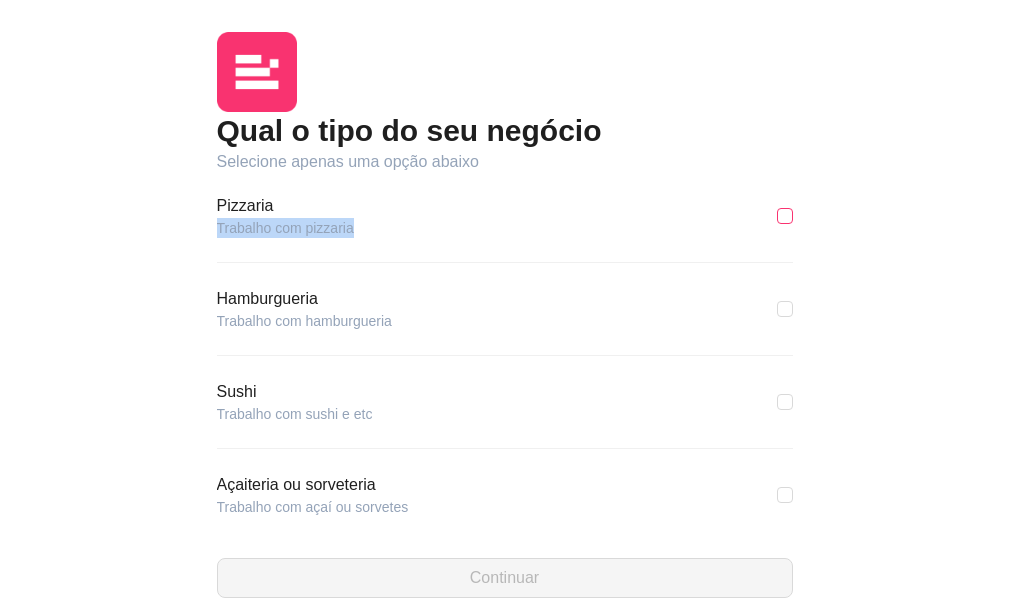 click at bounding box center (785, 216) 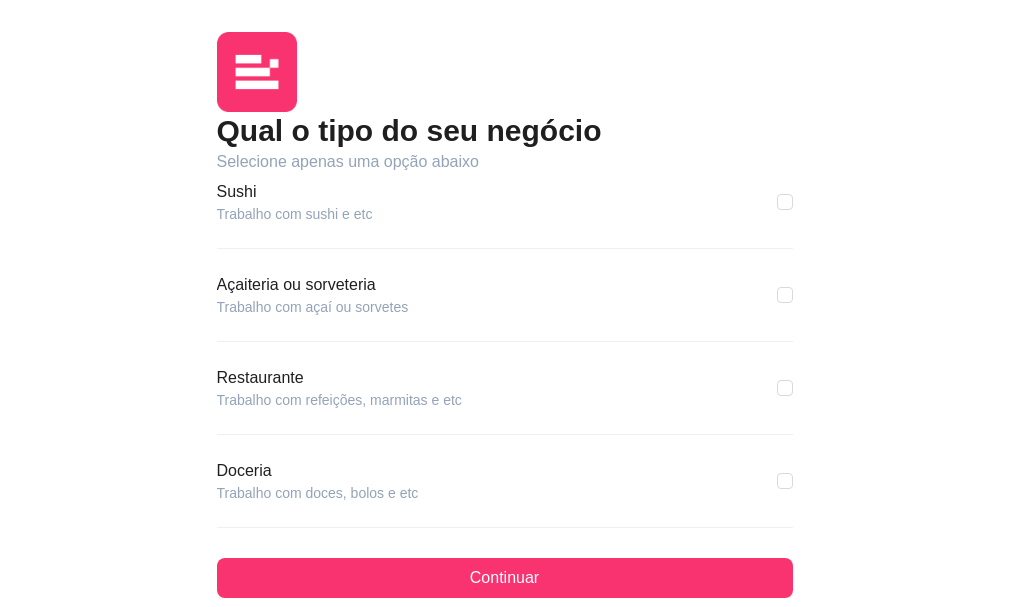 scroll, scrollTop: 400, scrollLeft: 0, axis: vertical 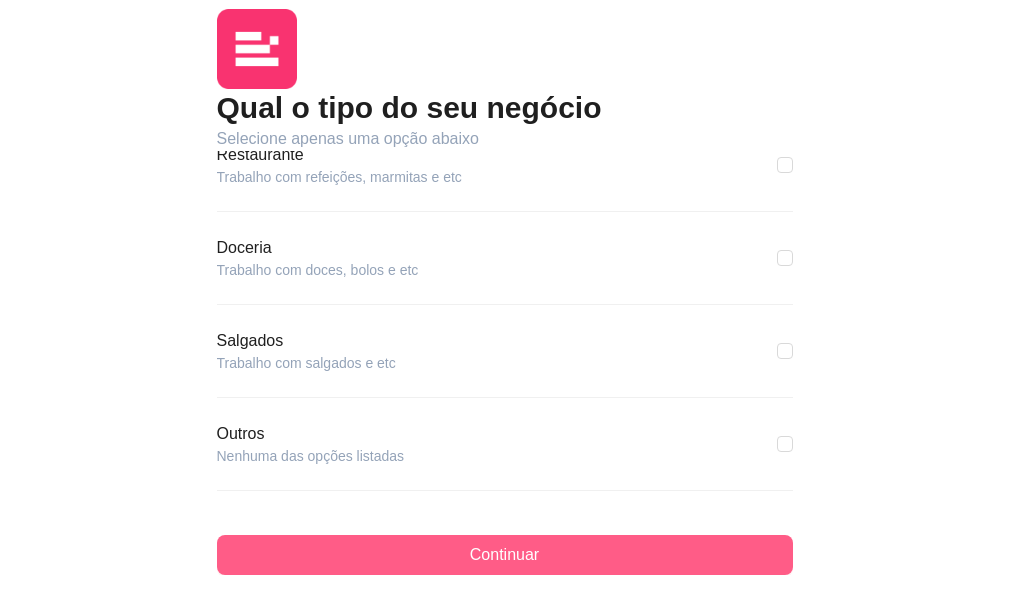 click on "Continuar" at bounding box center [505, 555] 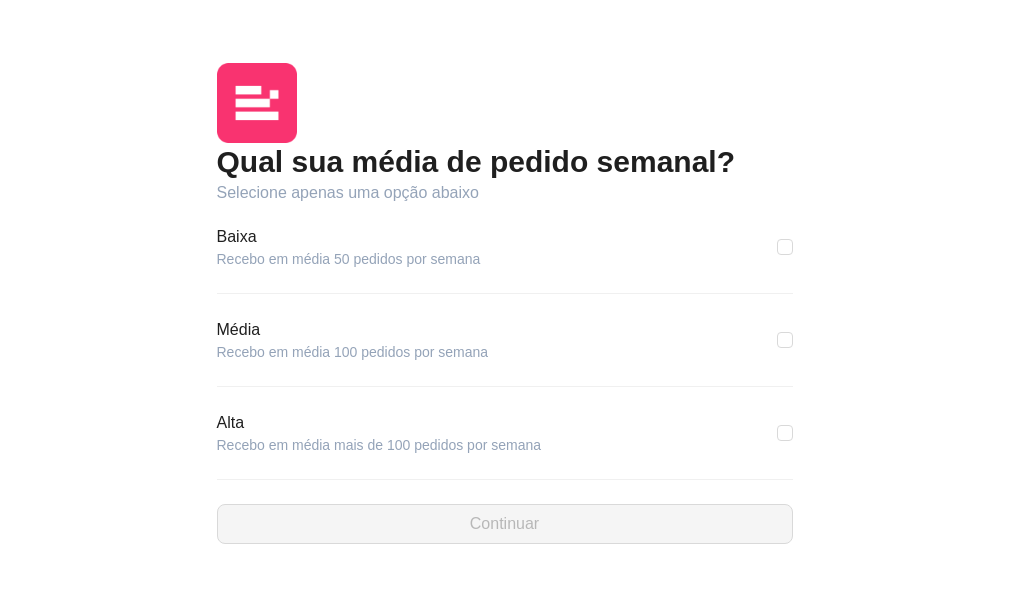 scroll, scrollTop: 59, scrollLeft: 0, axis: vertical 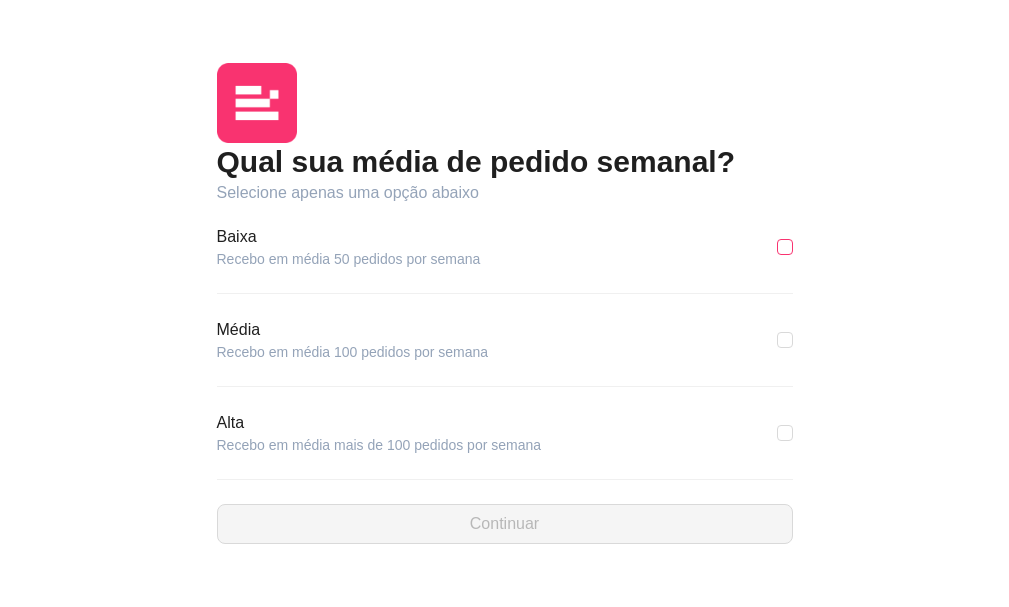 click at bounding box center (785, 247) 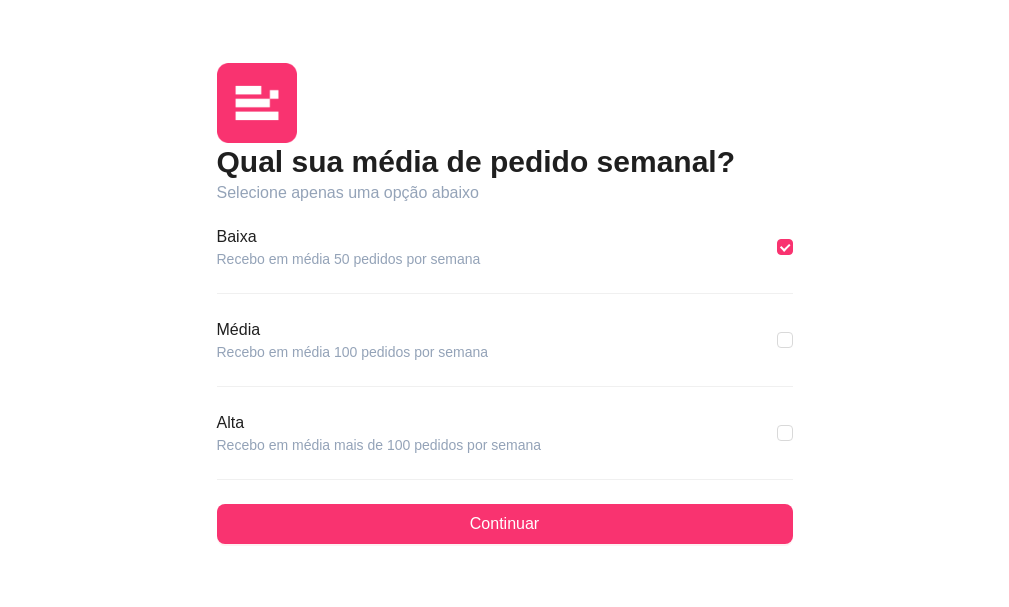 scroll, scrollTop: 259, scrollLeft: 0, axis: vertical 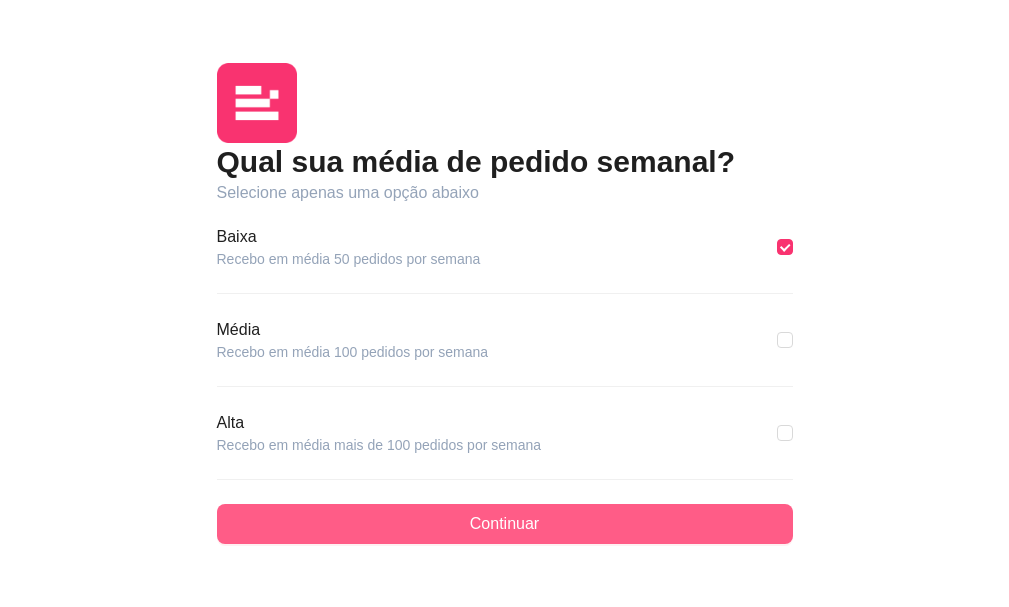 click on "Continuar" at bounding box center (505, 524) 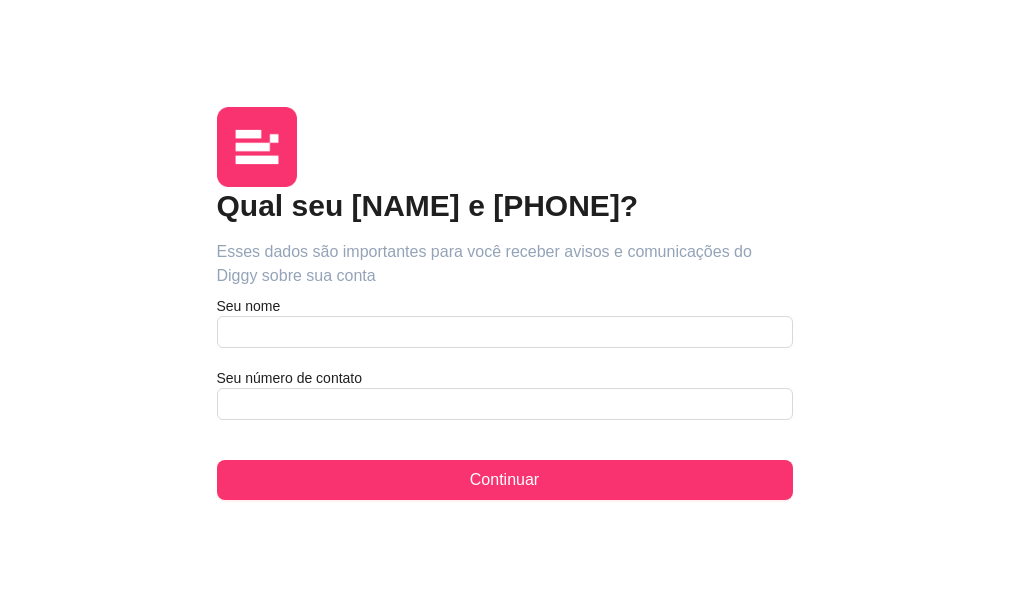 click on "Qual seu [NAME] e [PHONE]? Esses dados são importantes para você receber avisos e comunicações do Diggy sobre sua conta Seu [NAME] Seu [PHONE] Continuar" at bounding box center [505, 343] 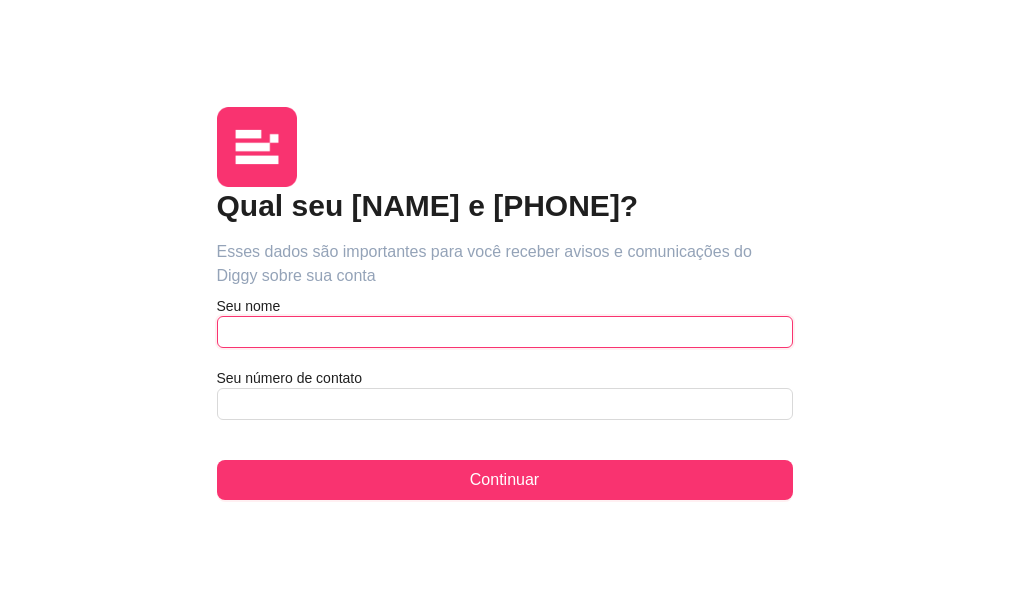 click at bounding box center [505, 332] 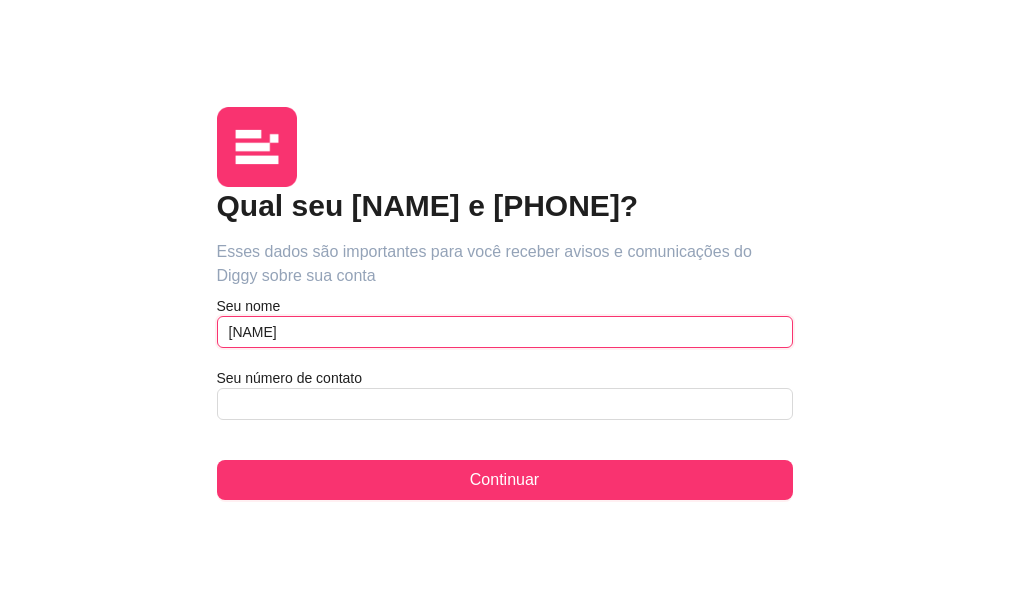 type on "[NAME]" 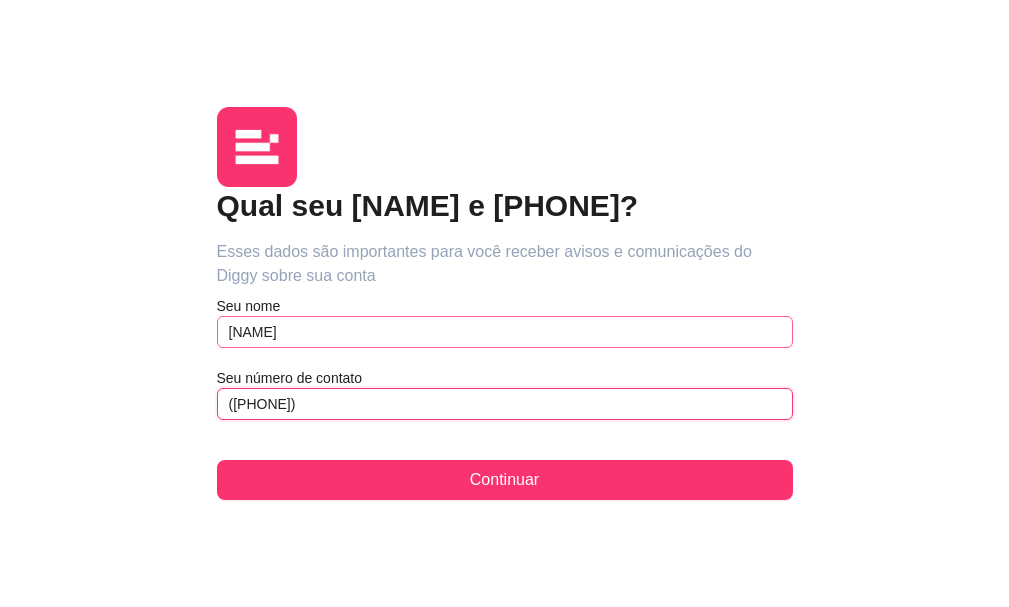 scroll, scrollTop: 259, scrollLeft: 0, axis: vertical 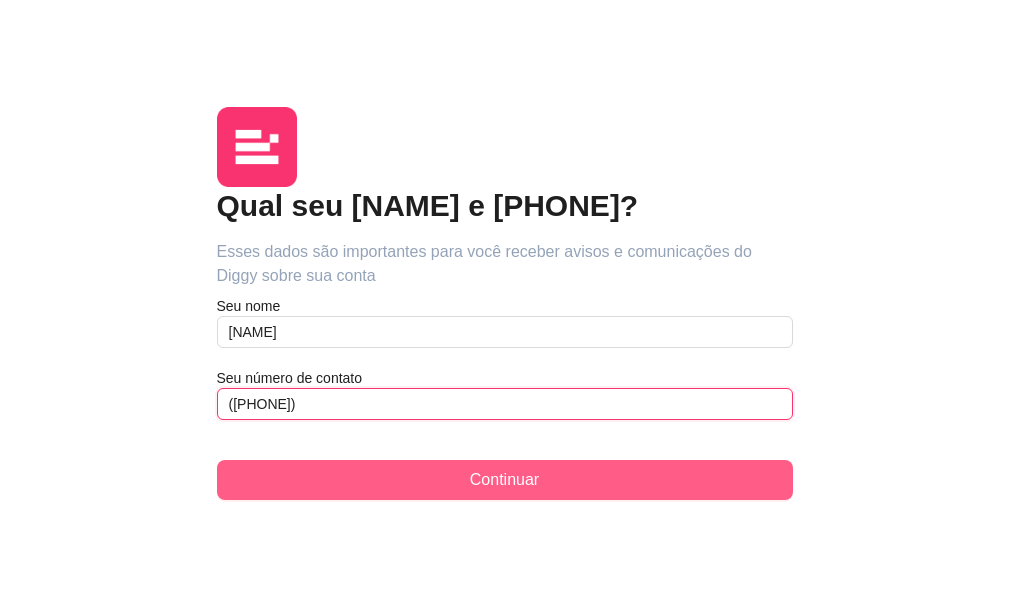 type on "([PHONE])" 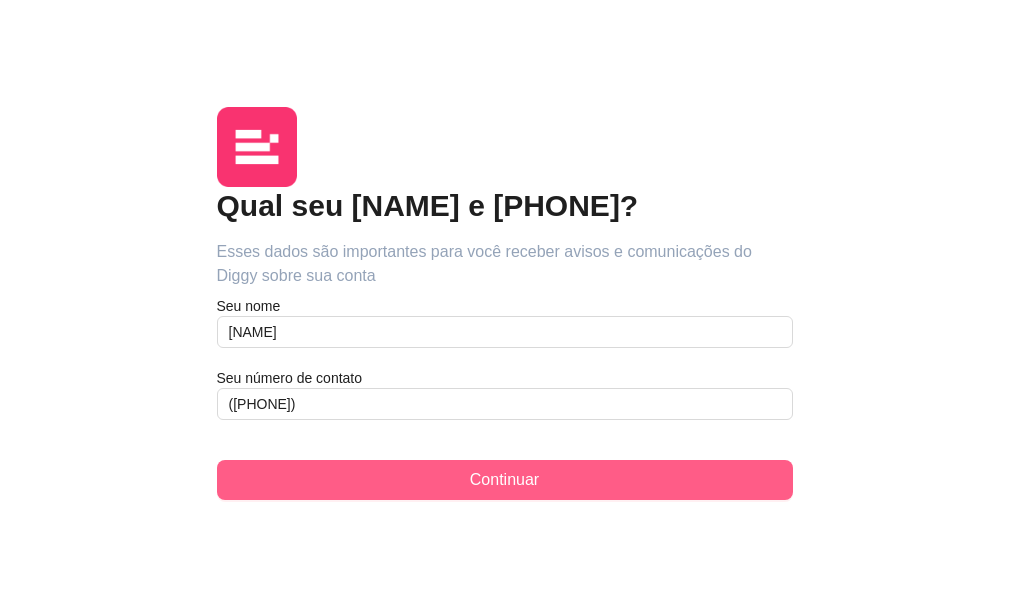 click on "Continuar" at bounding box center (505, 480) 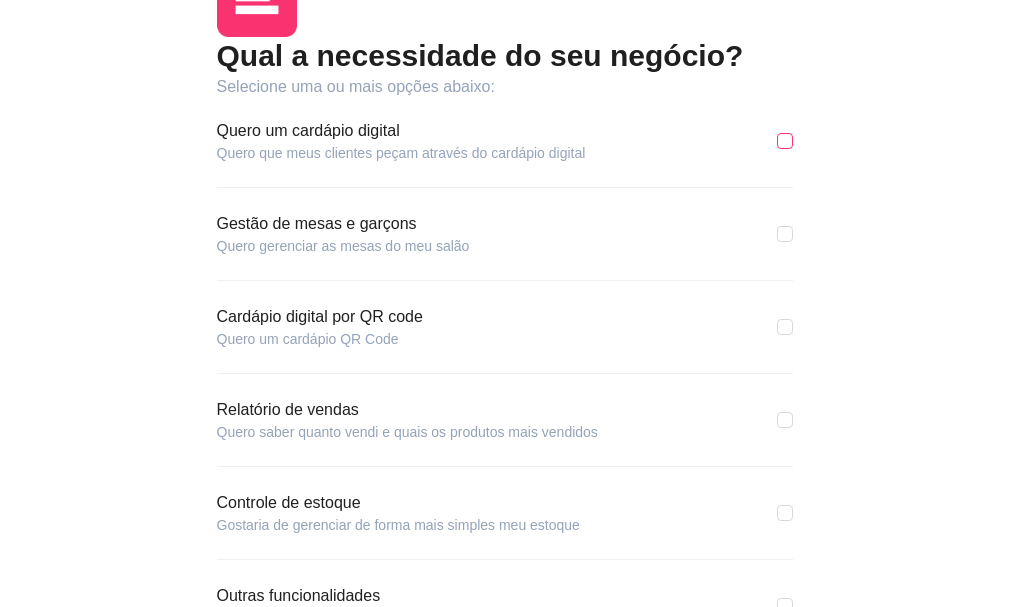 click at bounding box center (785, 141) 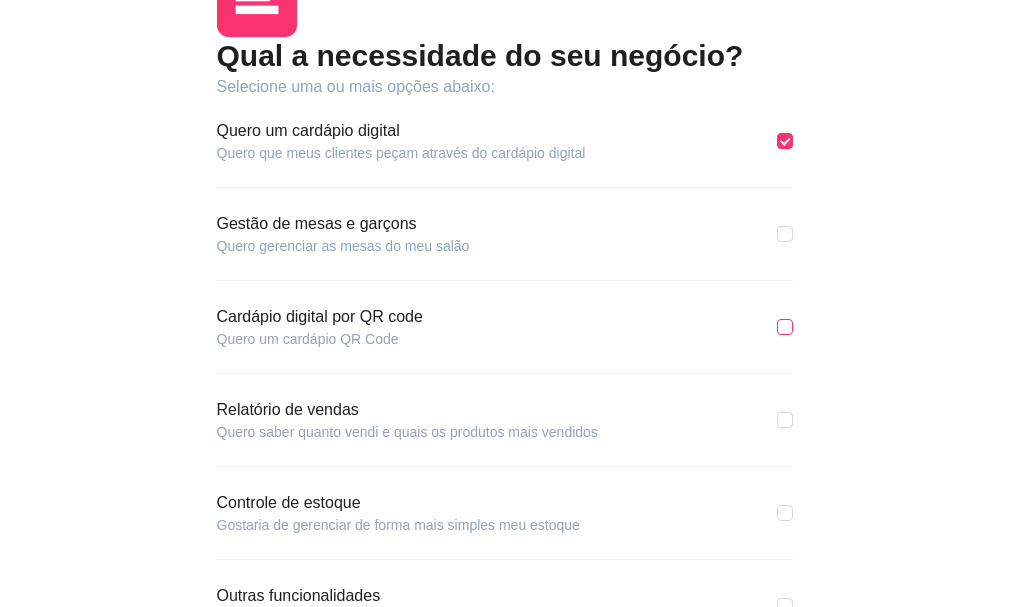 click at bounding box center (785, 327) 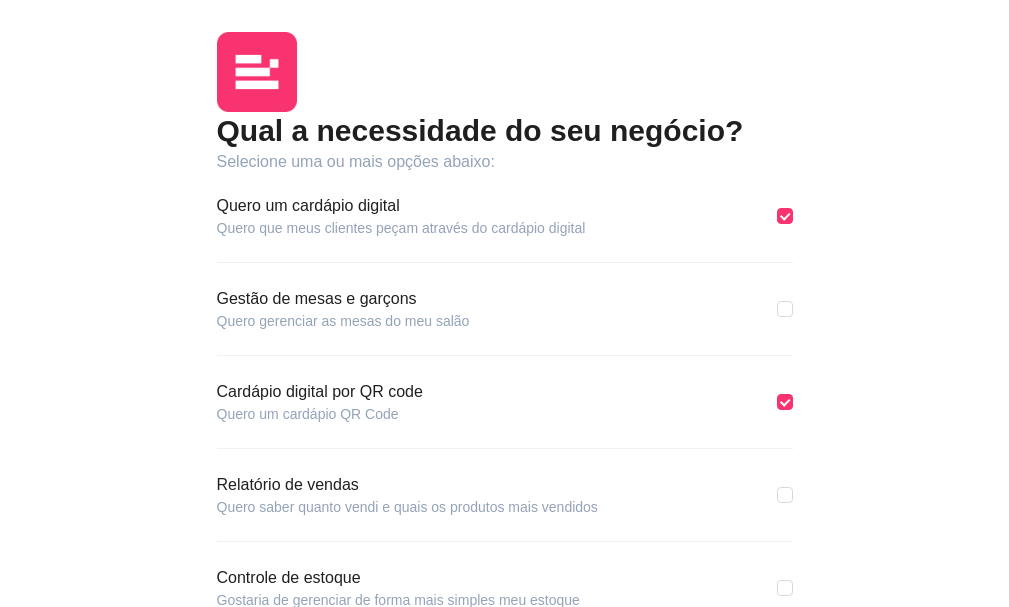 scroll, scrollTop: 259, scrollLeft: 0, axis: vertical 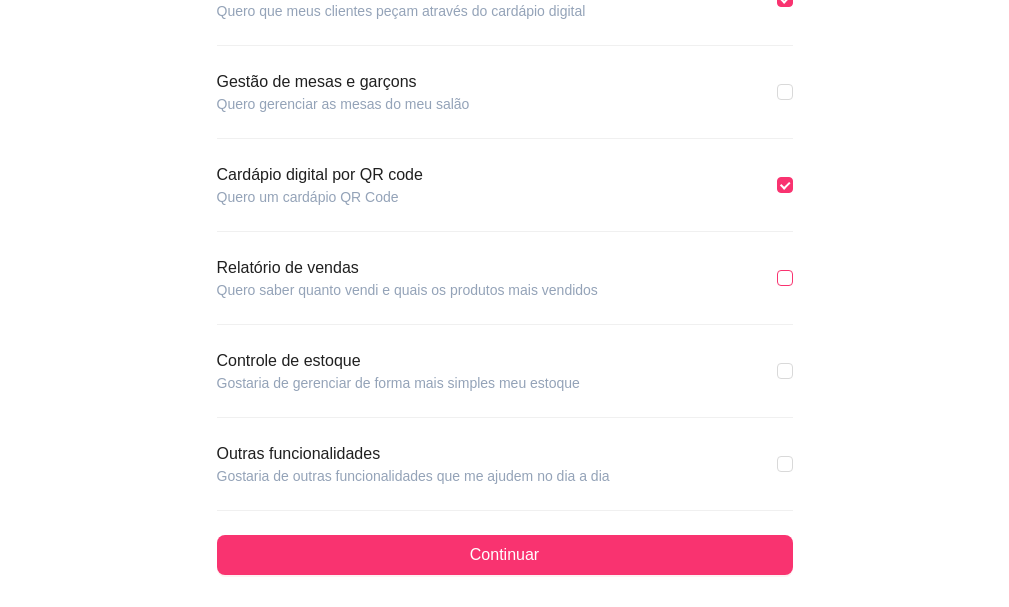click at bounding box center [785, 278] 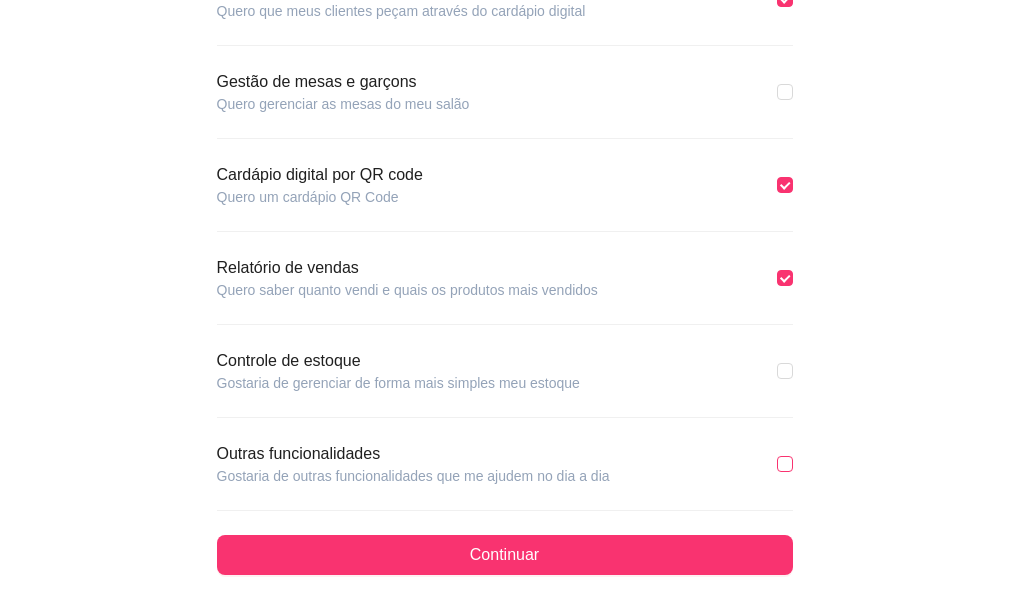 click at bounding box center [785, 464] 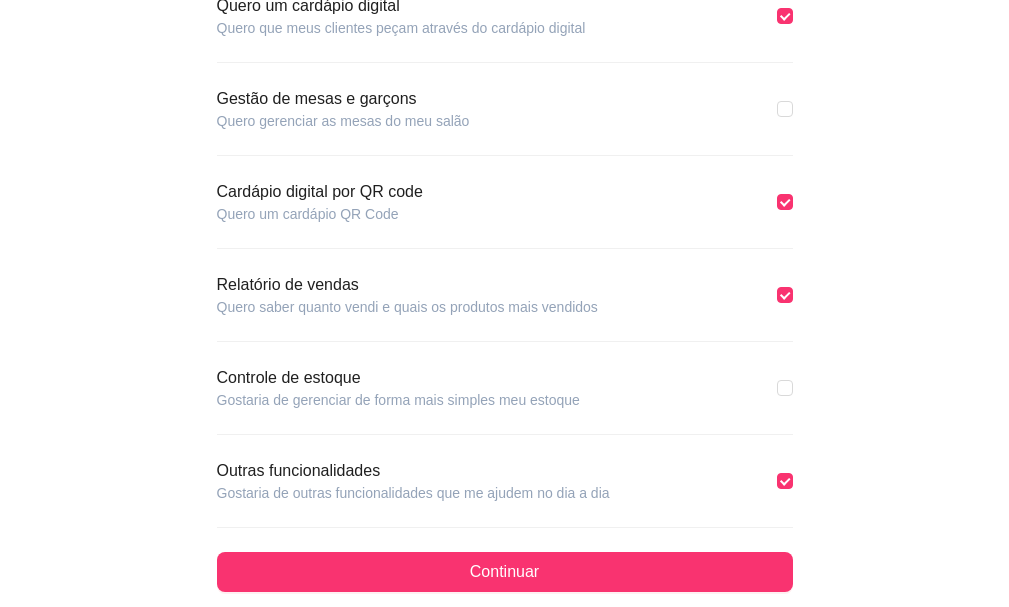 scroll, scrollTop: 259, scrollLeft: 0, axis: vertical 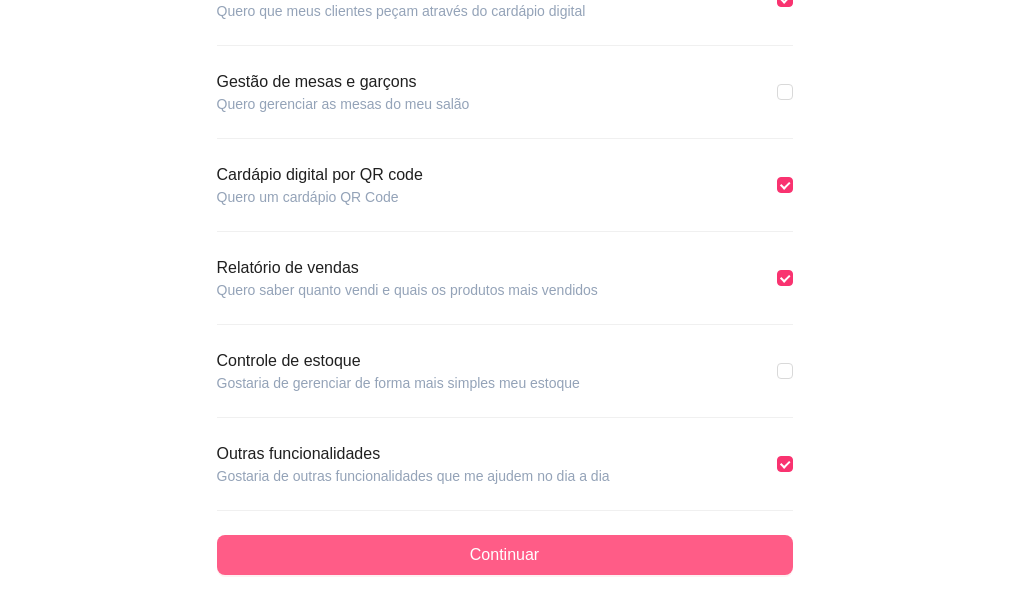 click on "Continuar" at bounding box center [505, 555] 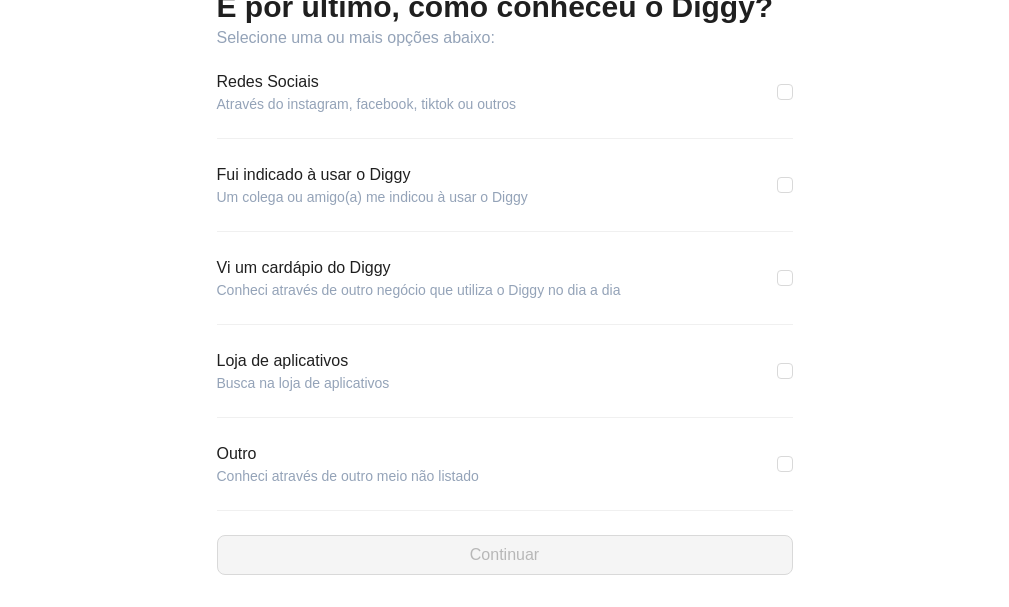 scroll, scrollTop: 0, scrollLeft: 0, axis: both 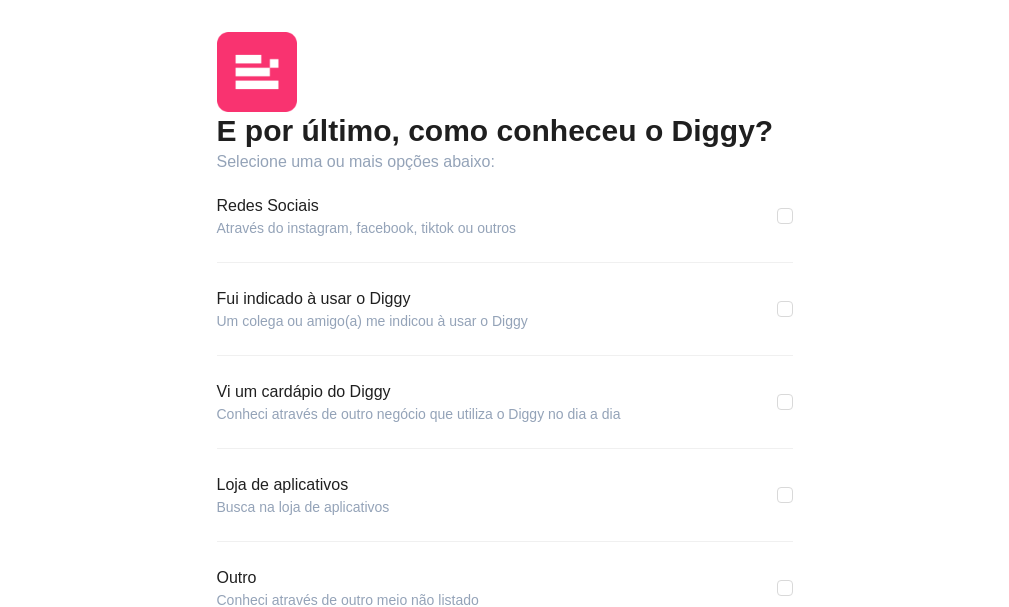click on "Através do instagram, facebook, tiktok ou outros" at bounding box center (367, 228) 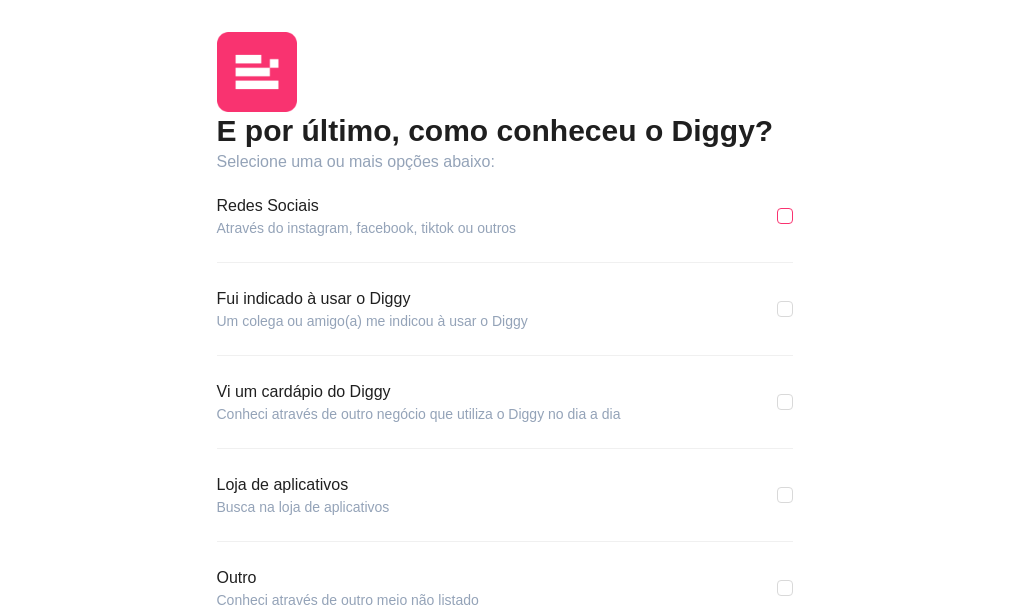 click at bounding box center [785, 216] 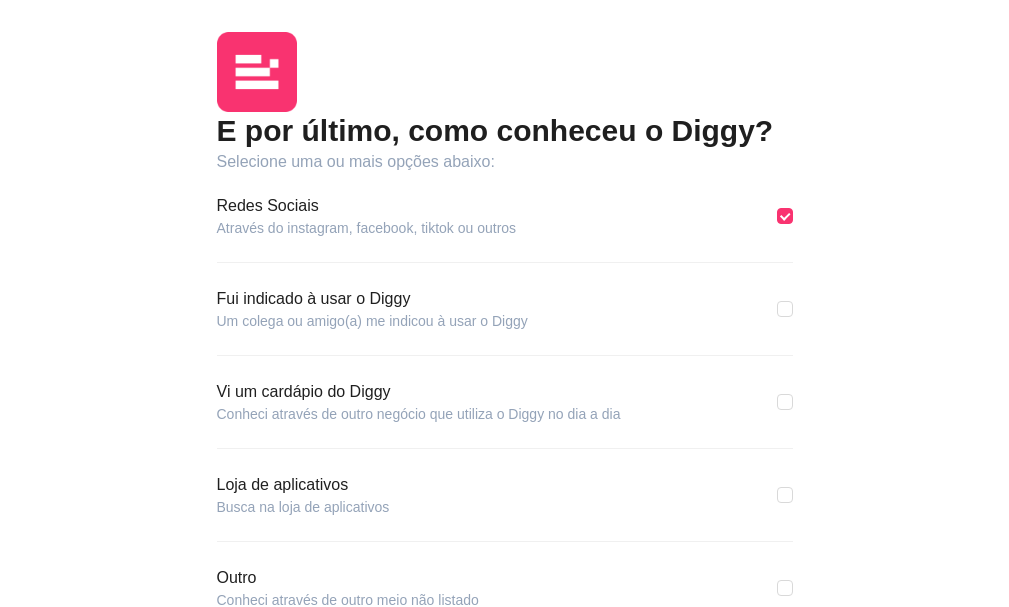 scroll, scrollTop: 259, scrollLeft: 0, axis: vertical 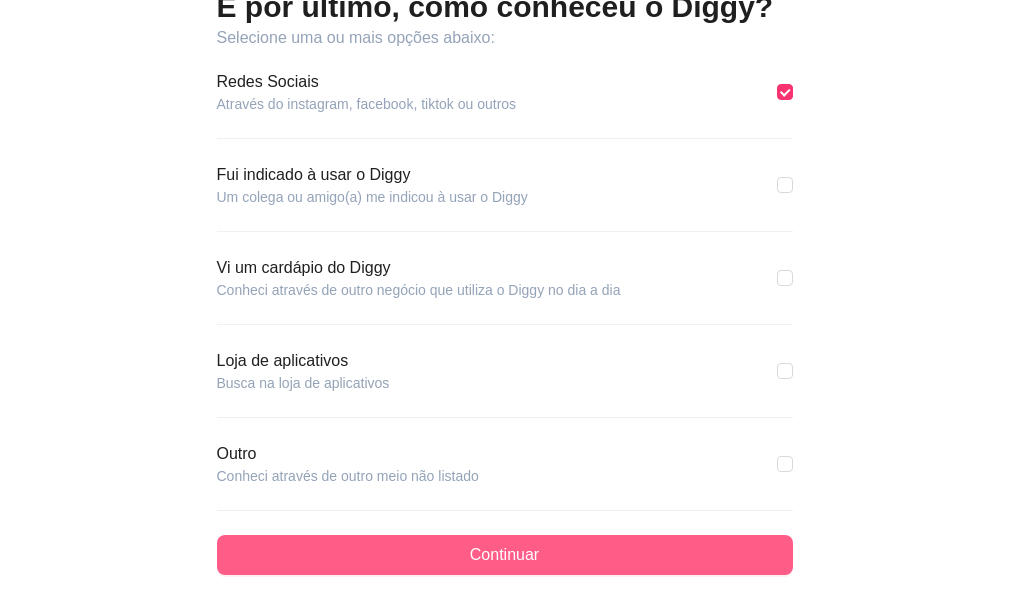 click on "Continuar" at bounding box center [505, 555] 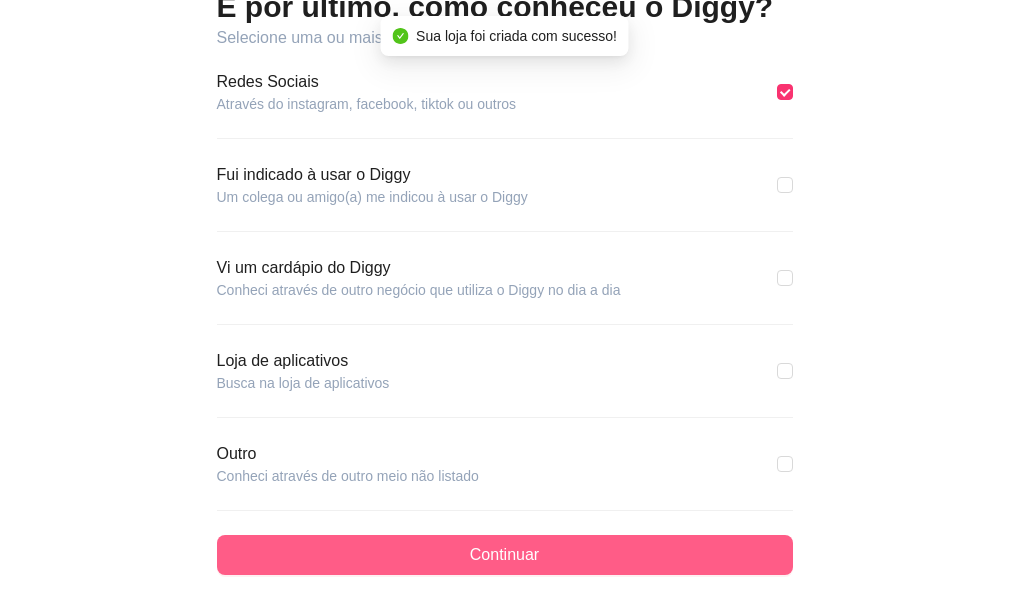 scroll, scrollTop: 0, scrollLeft: 0, axis: both 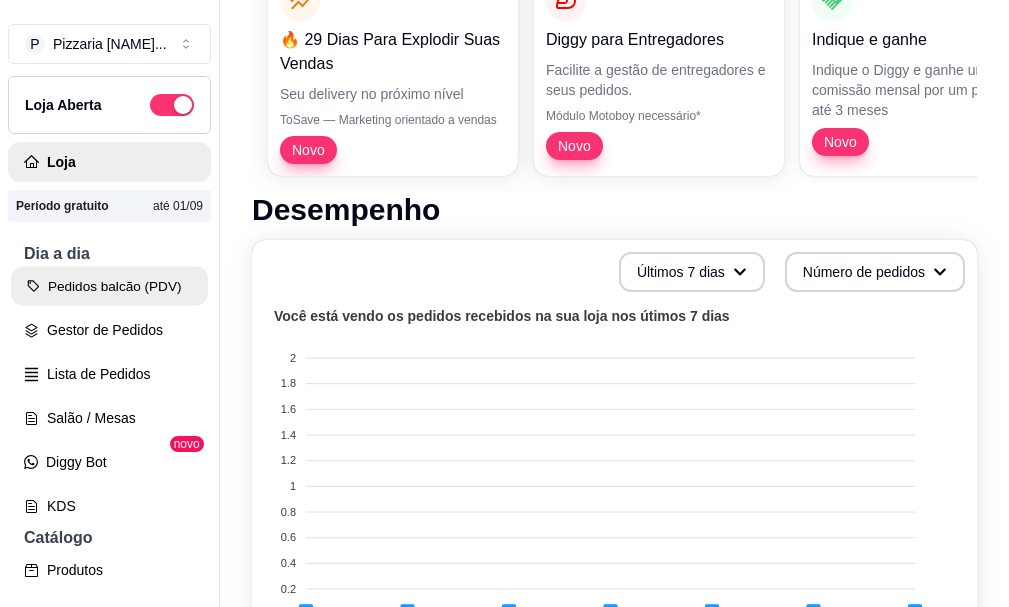 click on "Pedidos balcão (PDV)" at bounding box center [109, 286] 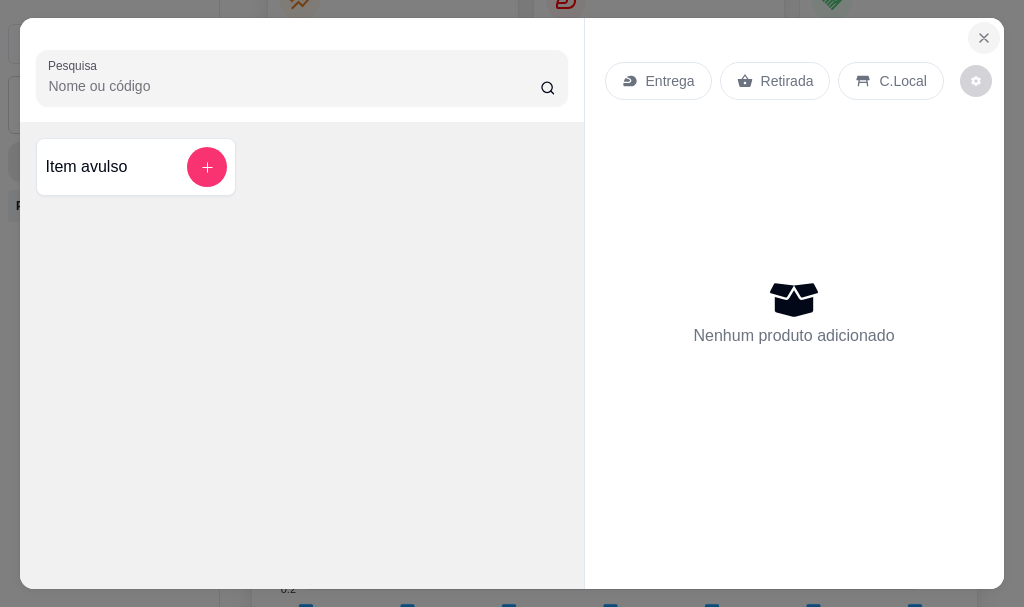 click 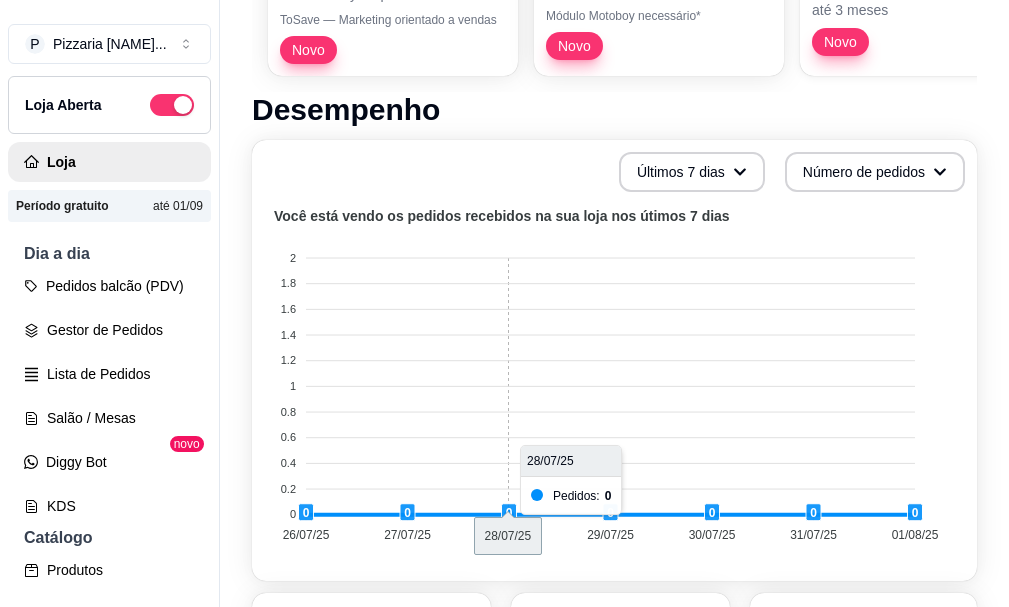 scroll, scrollTop: 200, scrollLeft: 0, axis: vertical 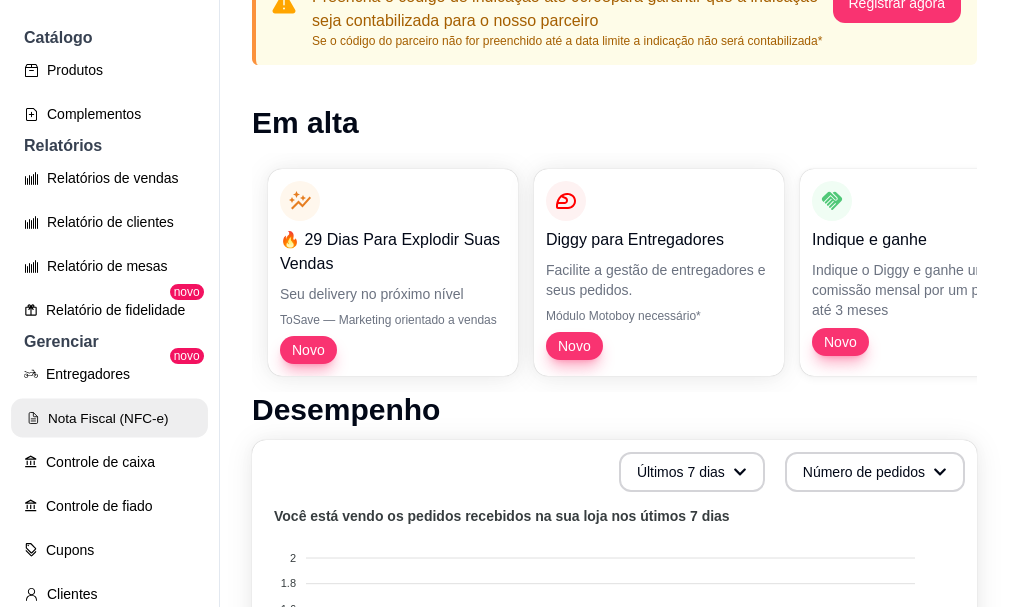 click on "Nota Fiscal (NFC-e)" at bounding box center [109, 418] 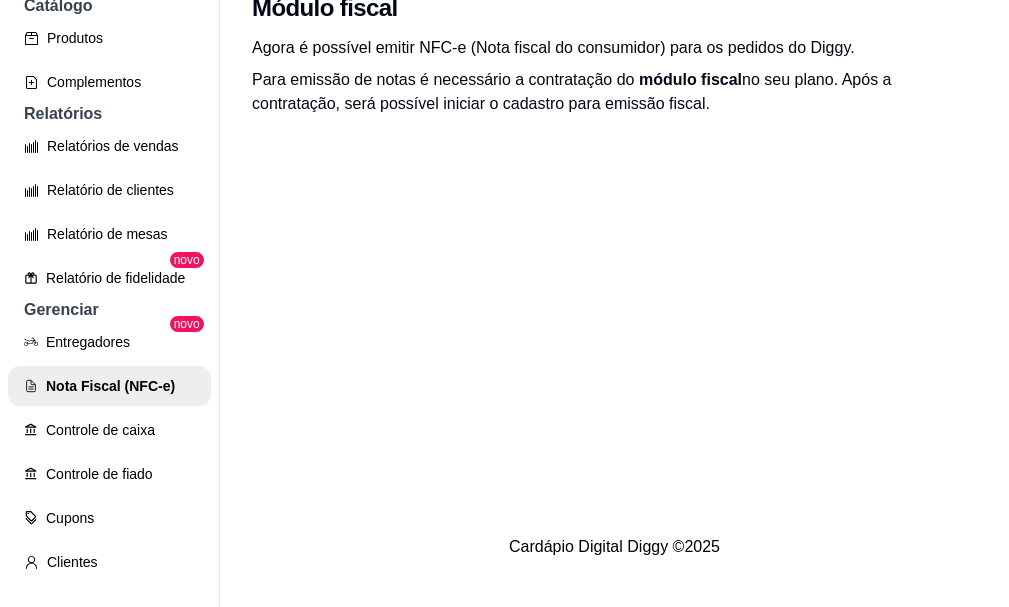 scroll, scrollTop: 0, scrollLeft: 0, axis: both 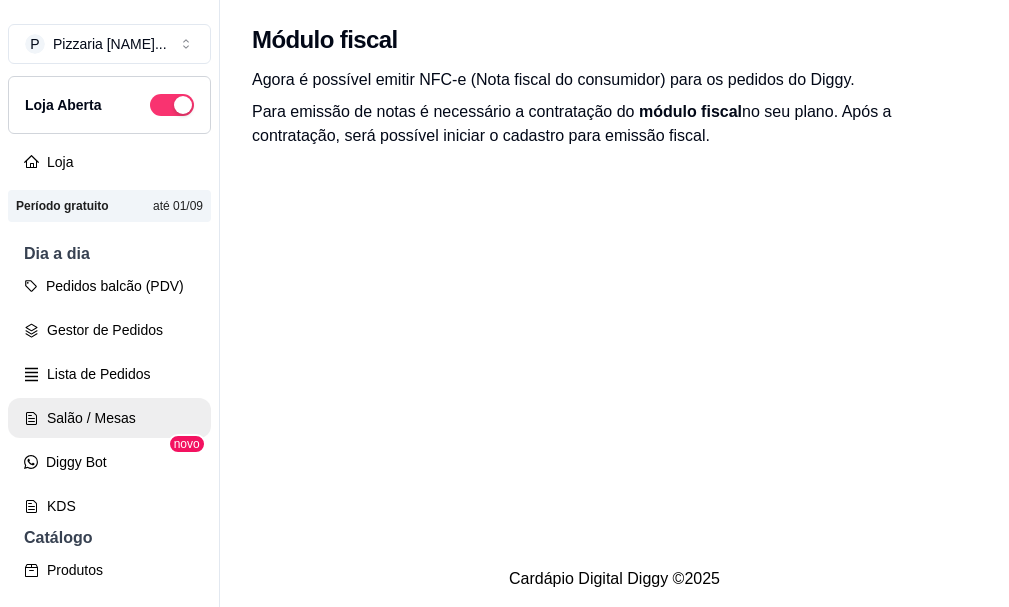 click on "Salão / Mesas" at bounding box center (109, 418) 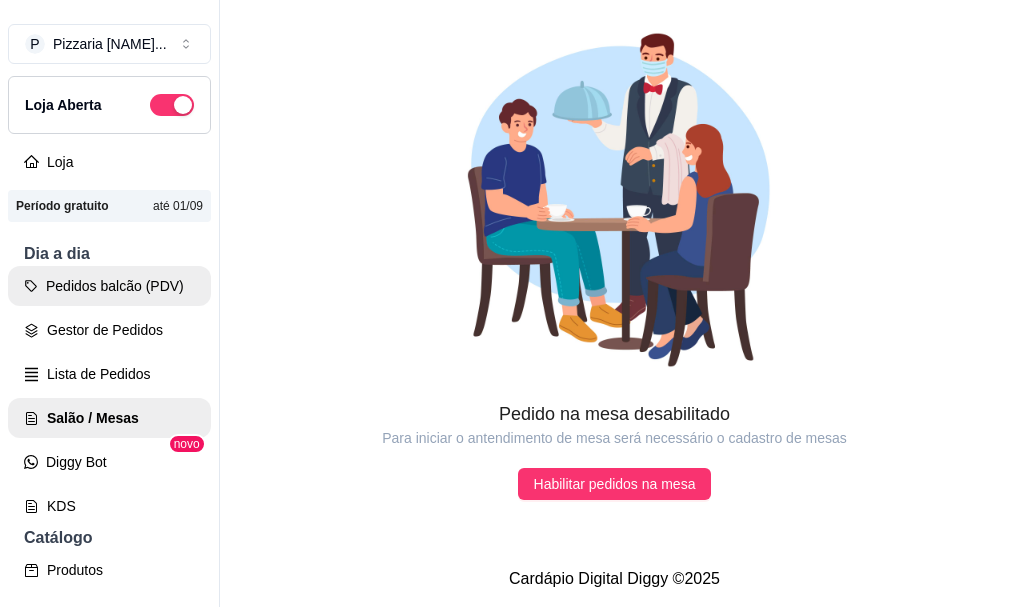 click on "Pedidos balcão (PDV)" at bounding box center (109, 286) 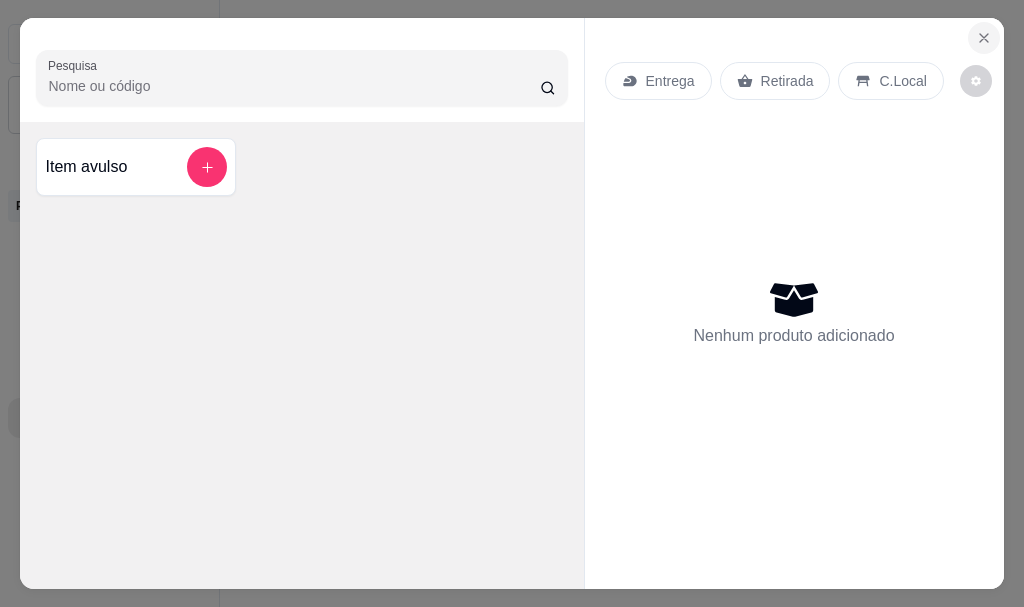 click 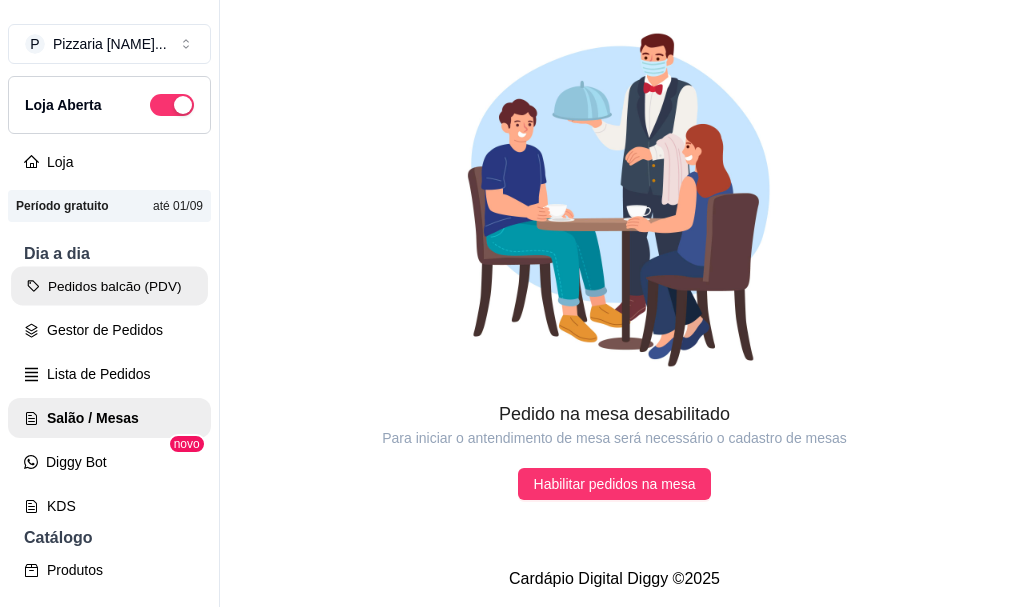 click on "Pedidos balcão (PDV)" at bounding box center (109, 286) 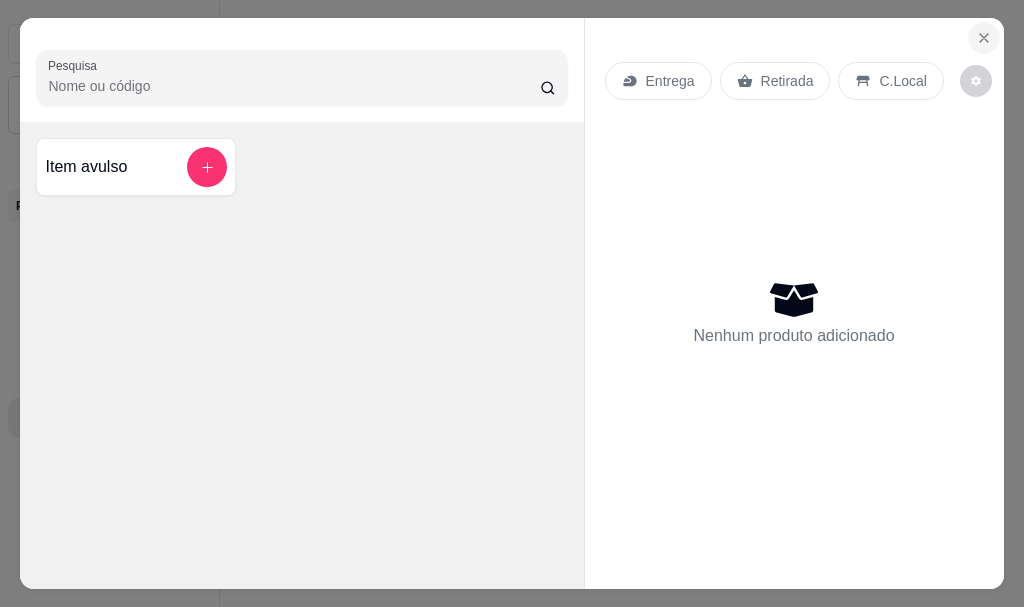 click 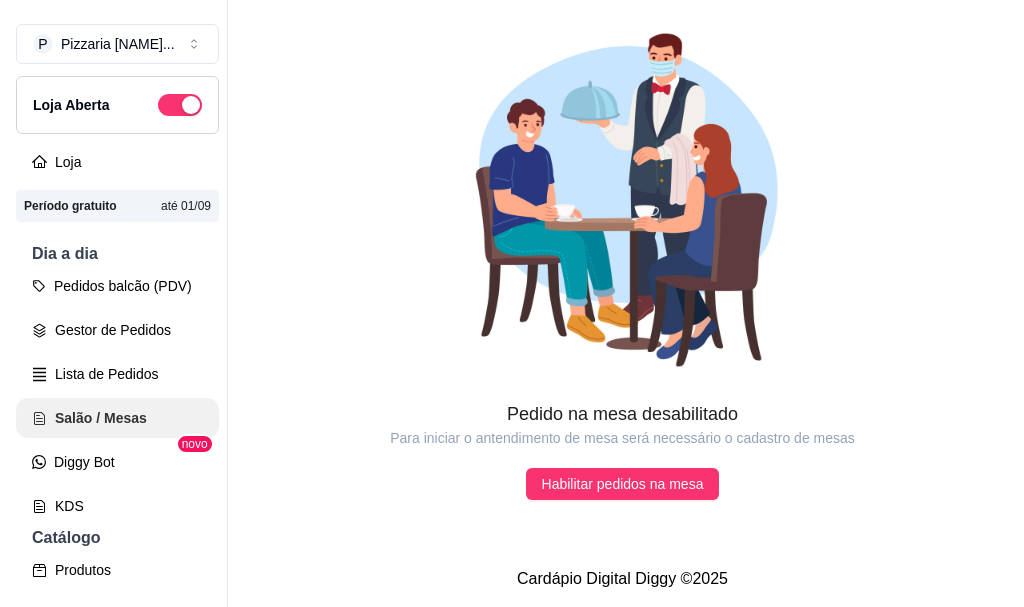 scroll, scrollTop: 200, scrollLeft: 0, axis: vertical 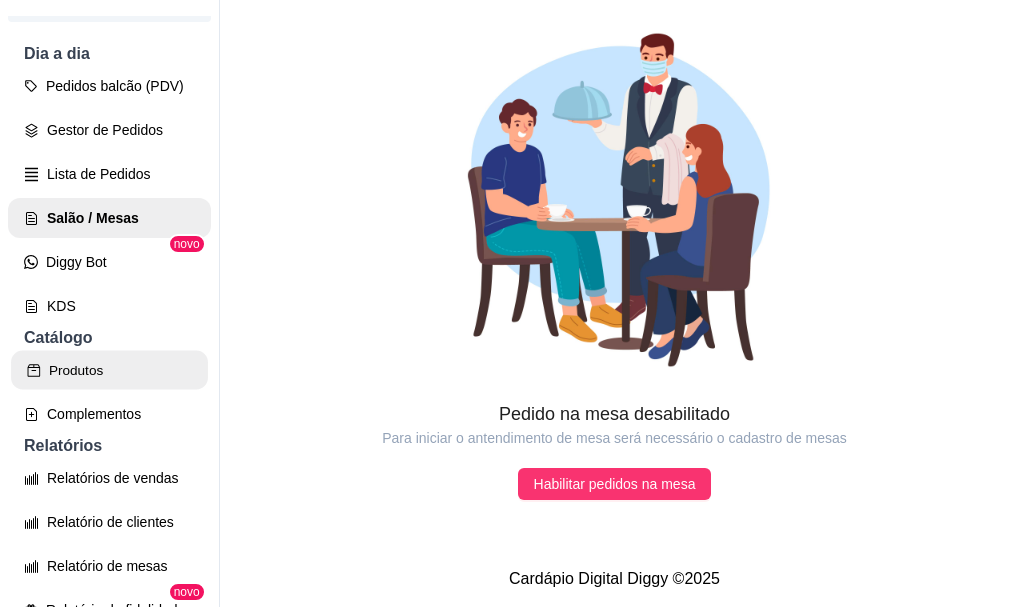 click on "Produtos" at bounding box center [109, 370] 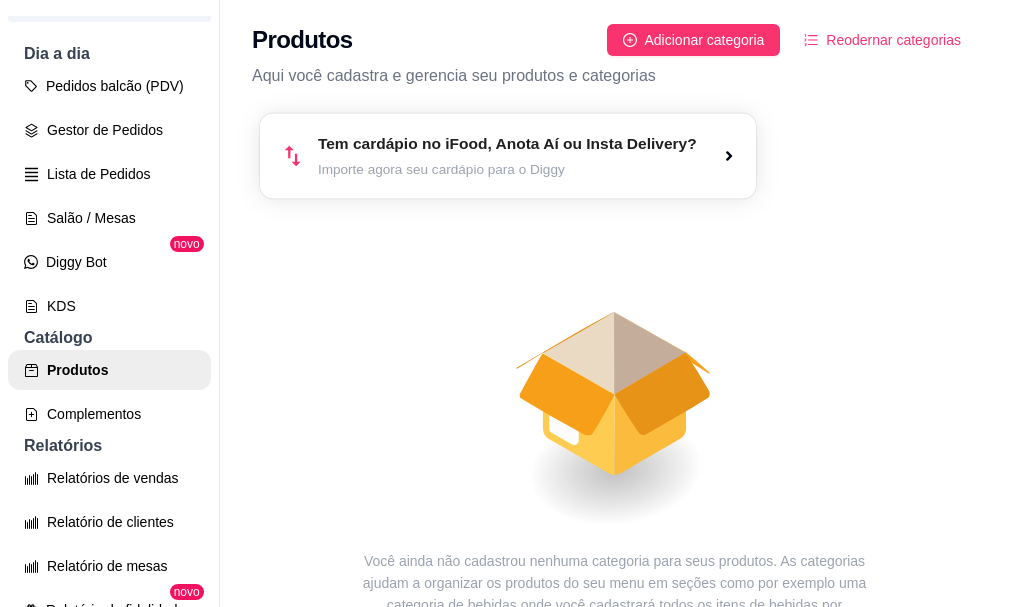 click on "Importe agora seu cardápio para o Diggy" at bounding box center (507, 169) 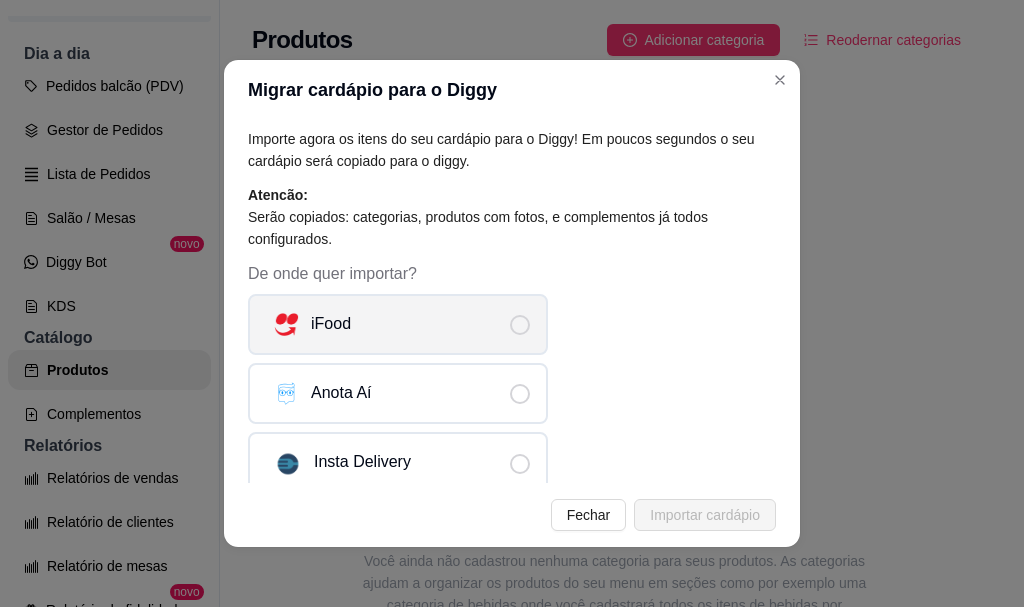 click on "iFood" at bounding box center (398, 324) 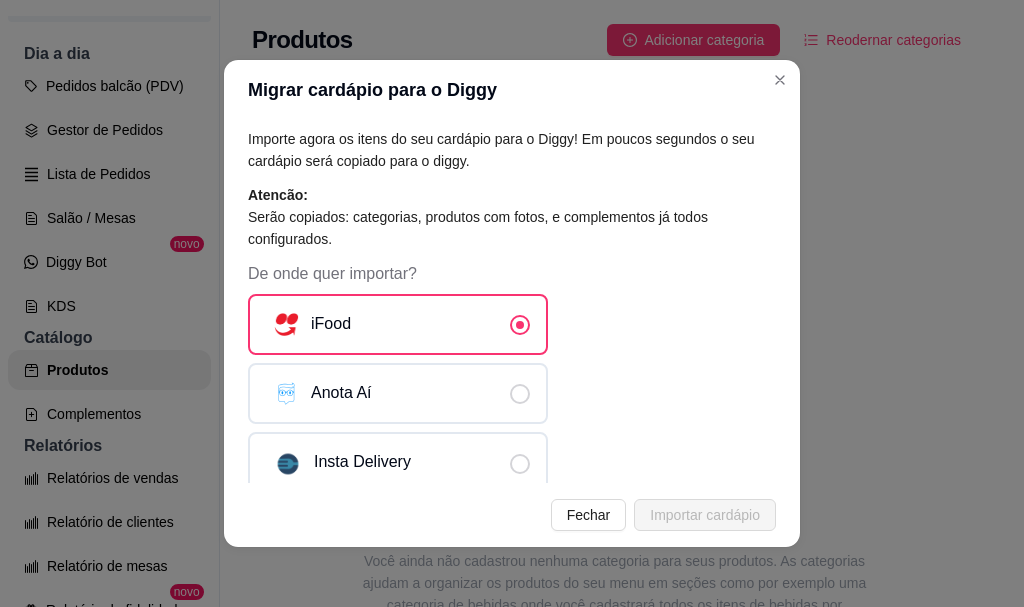 scroll, scrollTop: 275, scrollLeft: 0, axis: vertical 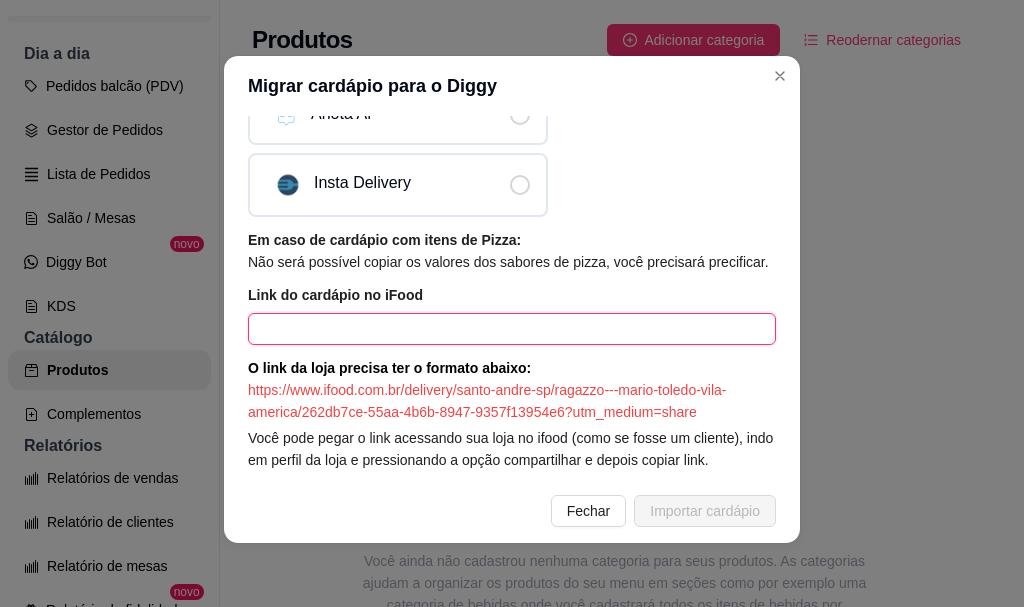 click at bounding box center [512, 329] 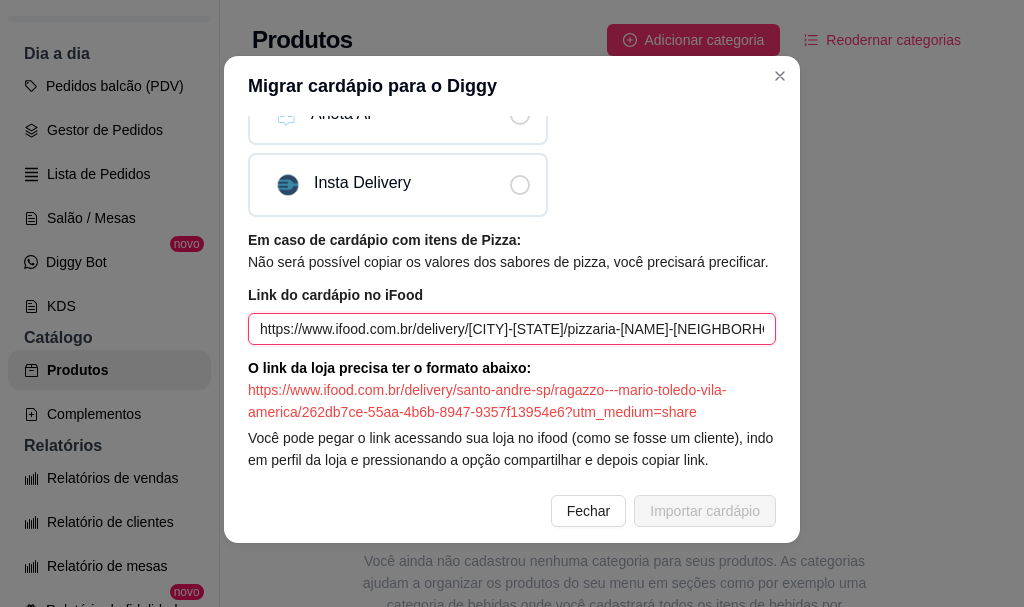 scroll, scrollTop: 0, scrollLeft: 286, axis: horizontal 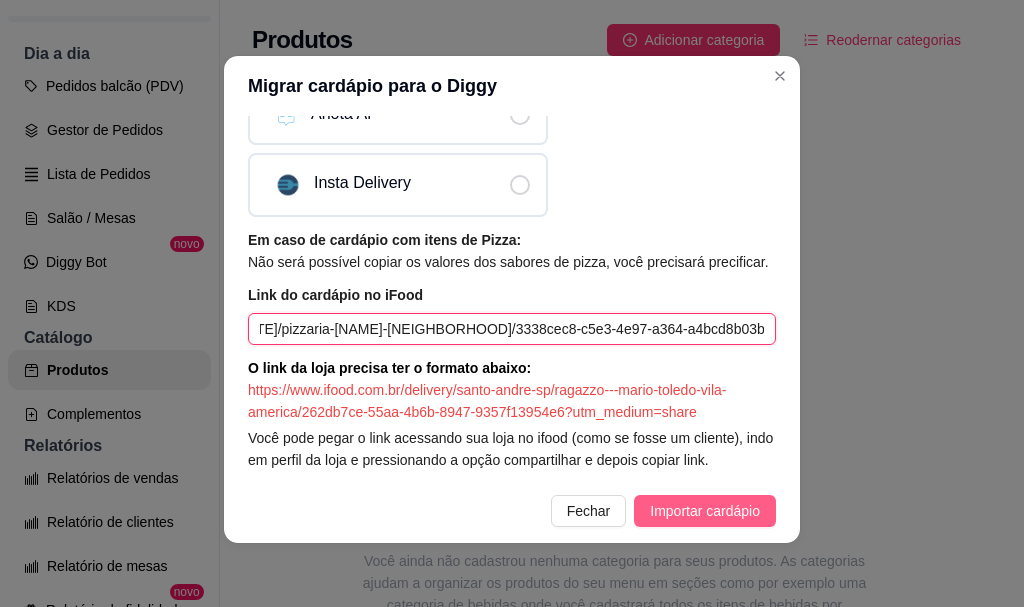 type on "https://www.ifood.com.br/delivery/[CITY]-[STATE]/pizzaria-[NAME]-[NEIGHBORHOOD]/3338cec8-c5e3-4e97-a364-a4bcd8b03b7a" 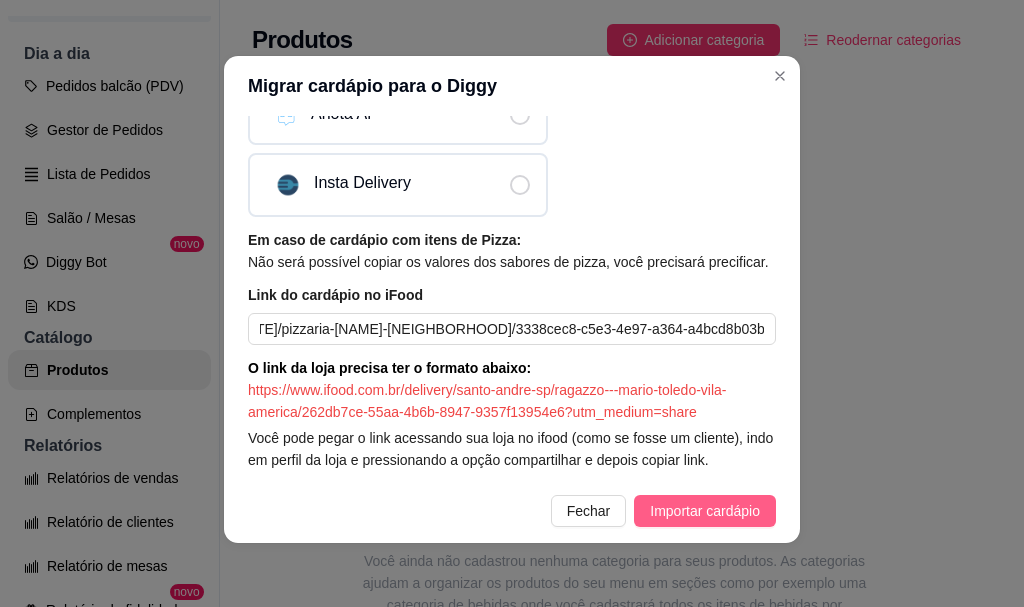click on "Importar cardápio" at bounding box center [705, 511] 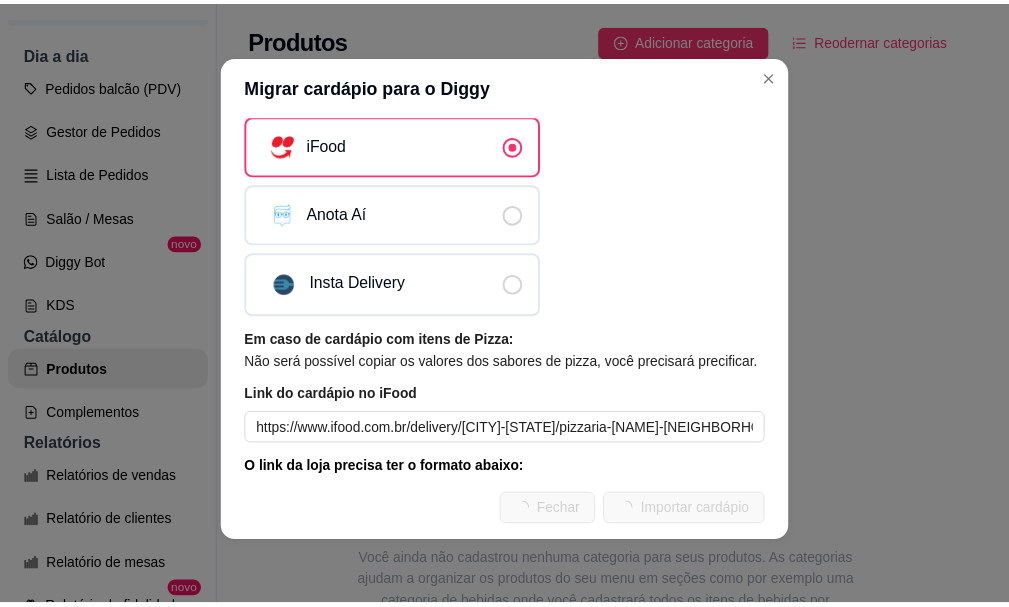 scroll, scrollTop: 275, scrollLeft: 0, axis: vertical 